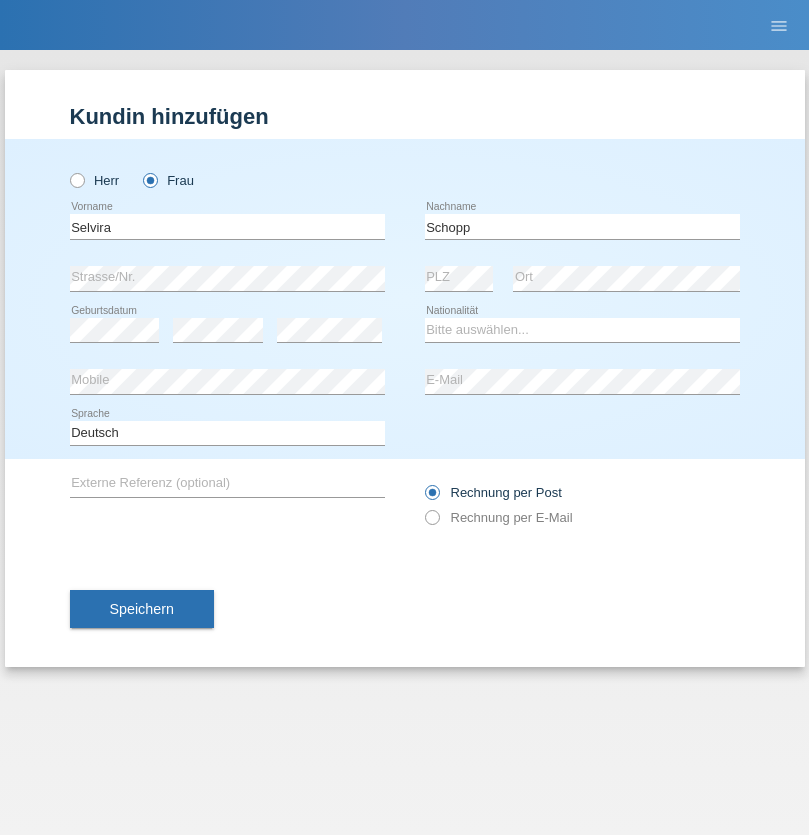 scroll, scrollTop: 0, scrollLeft: 0, axis: both 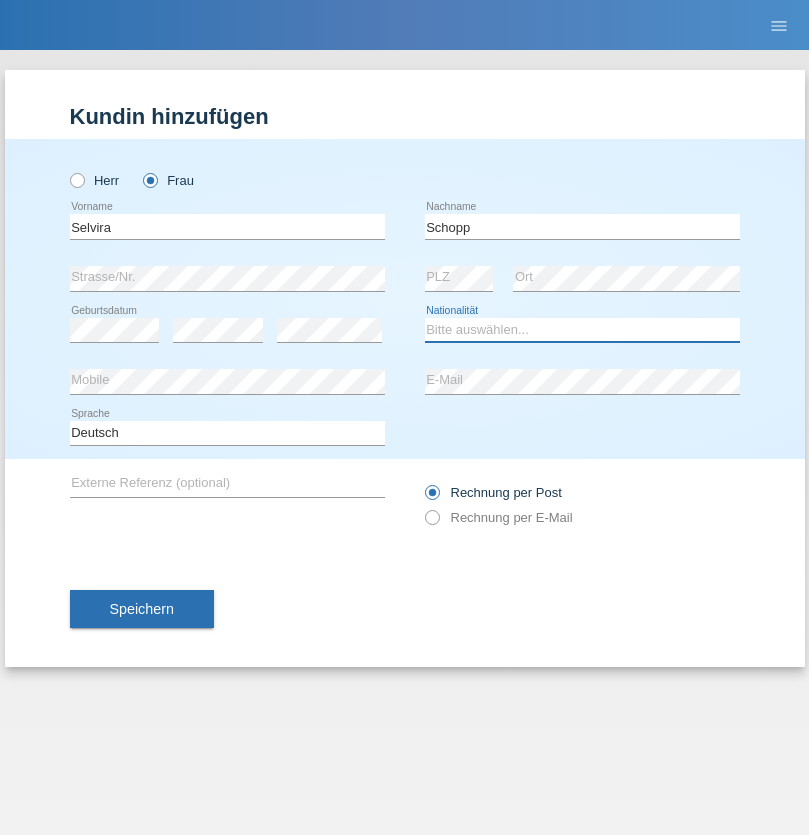 select on "CH" 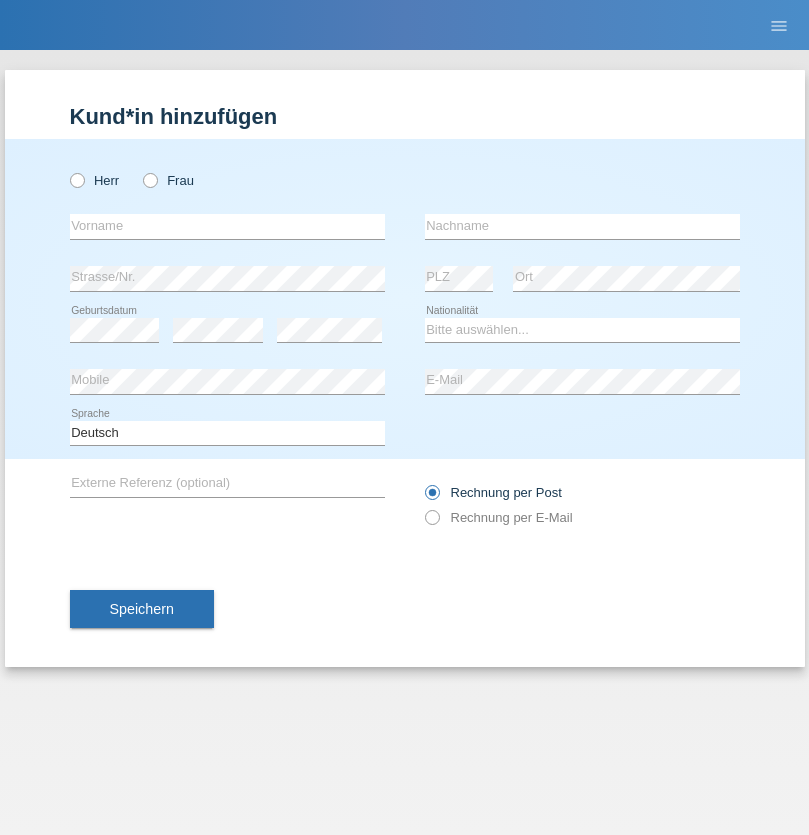 scroll, scrollTop: 0, scrollLeft: 0, axis: both 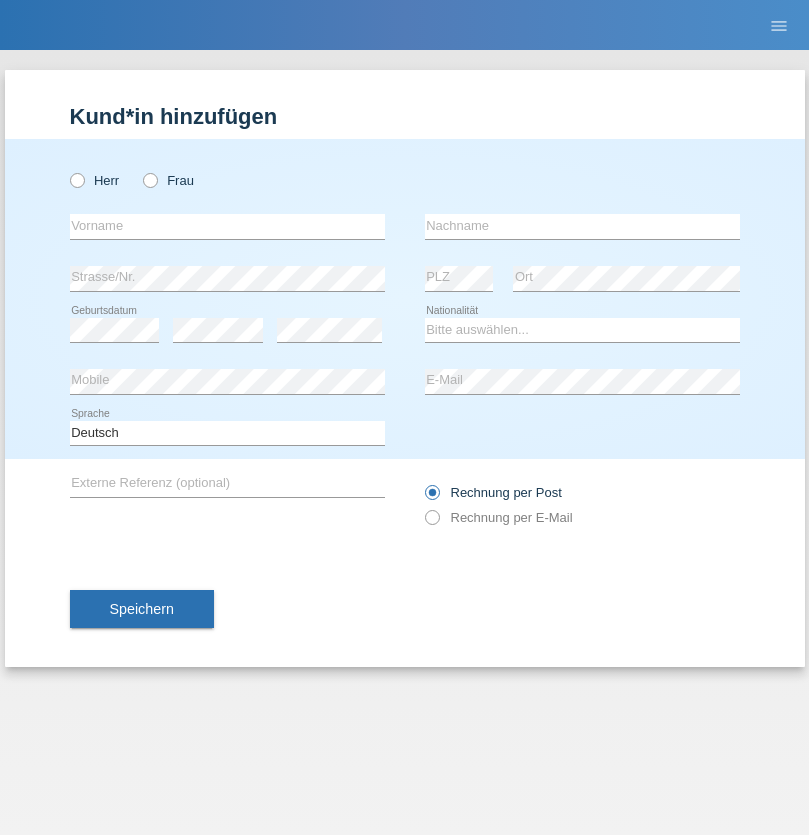 radio on "true" 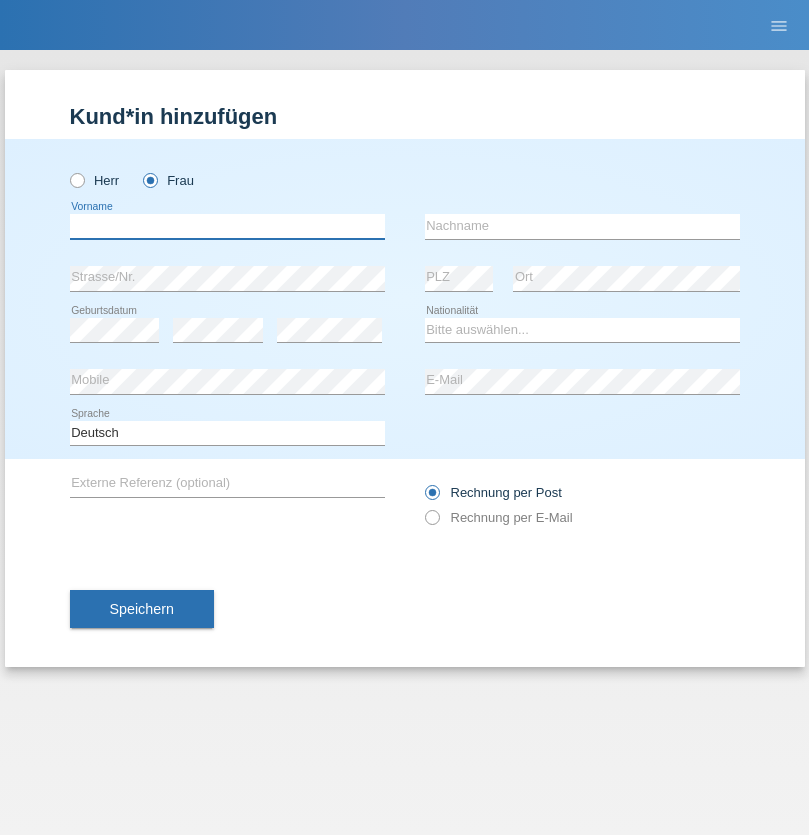 click at bounding box center (227, 226) 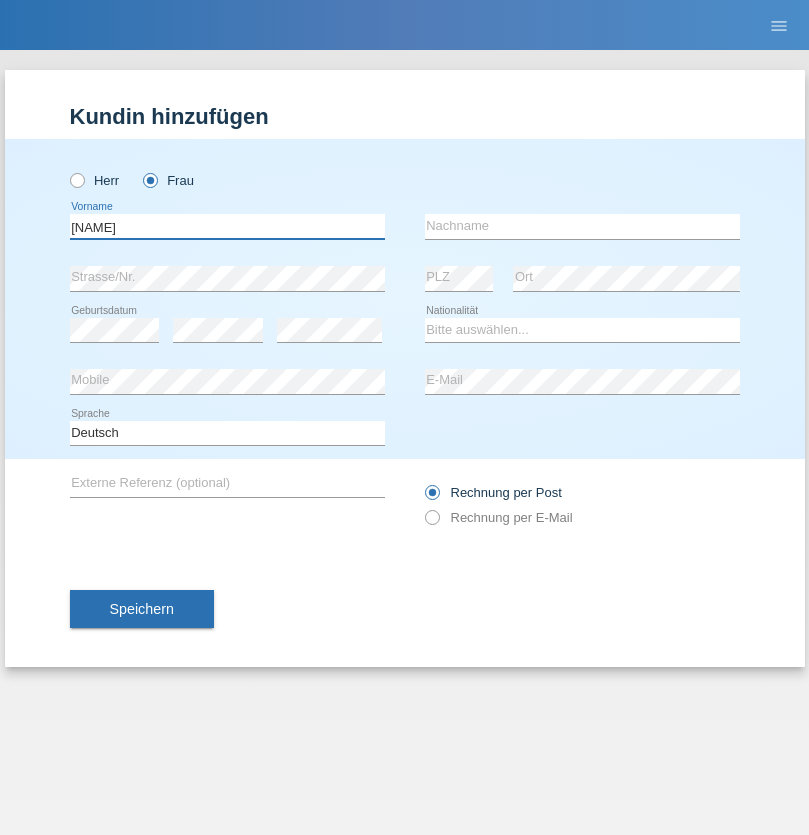 type on "MICHAELA" 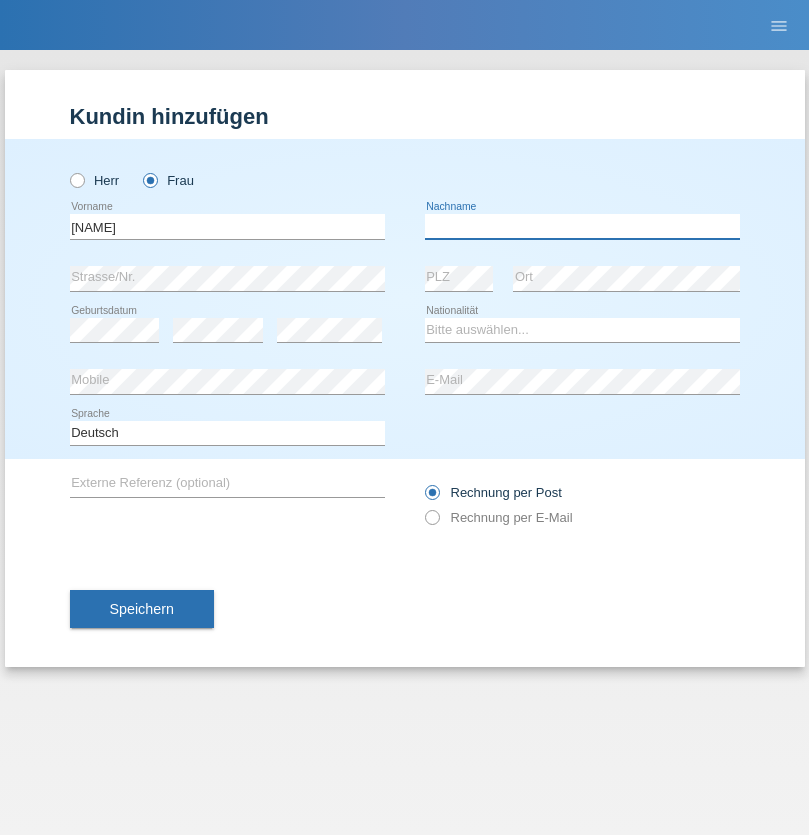 click at bounding box center [582, 226] 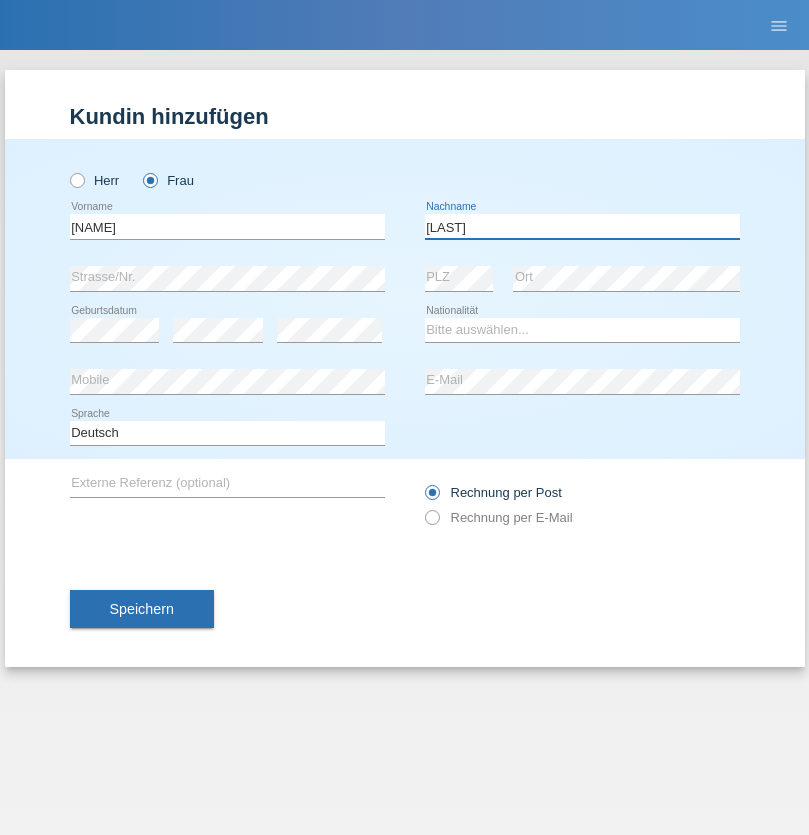 type on "BERNATOVA" 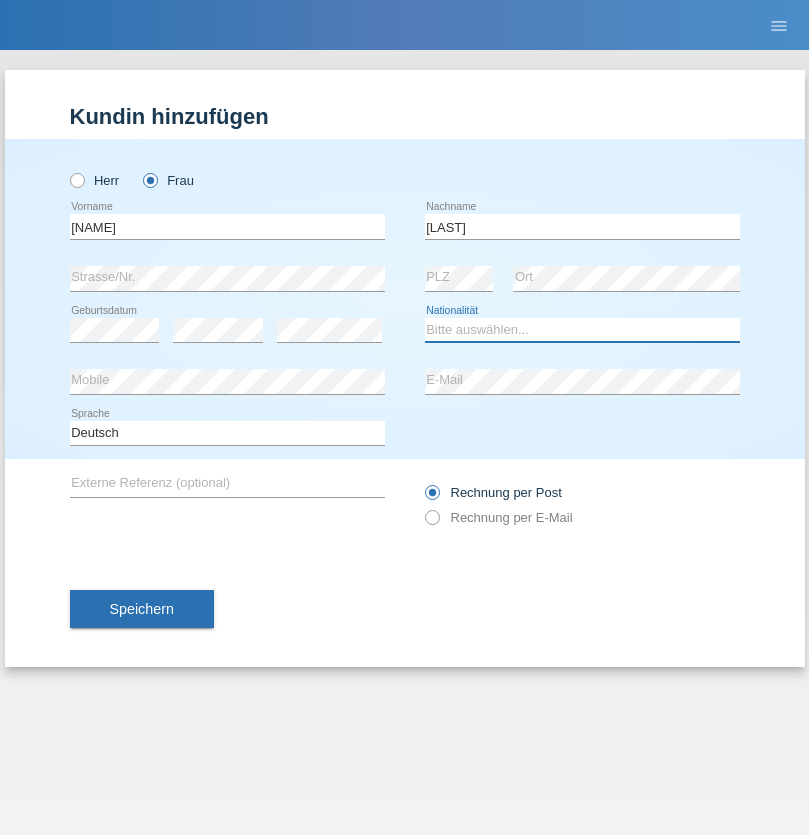 select on "SK" 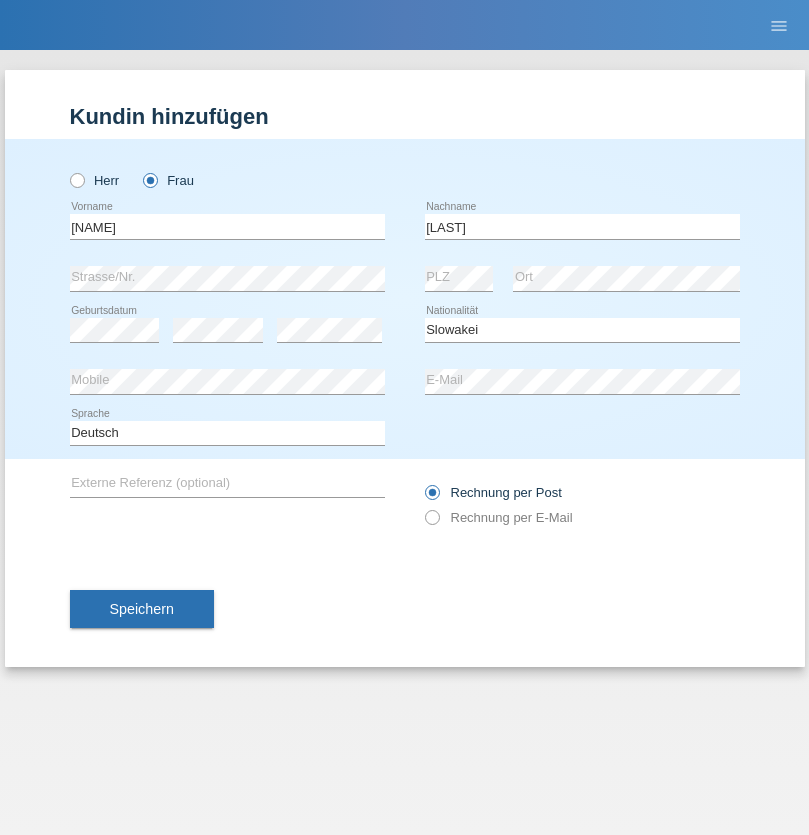 select on "C" 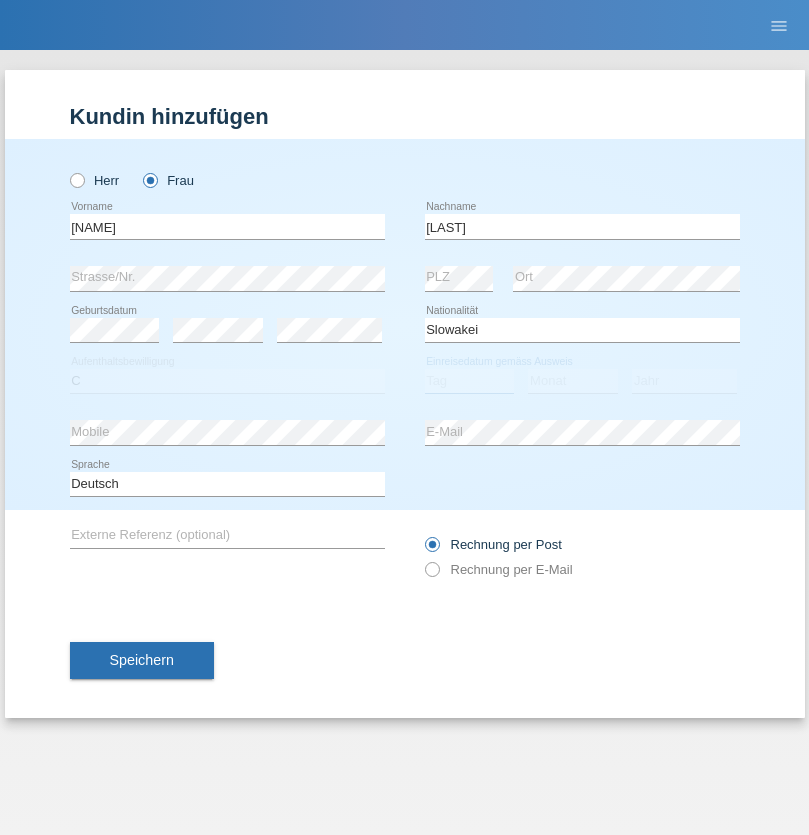 select on "05" 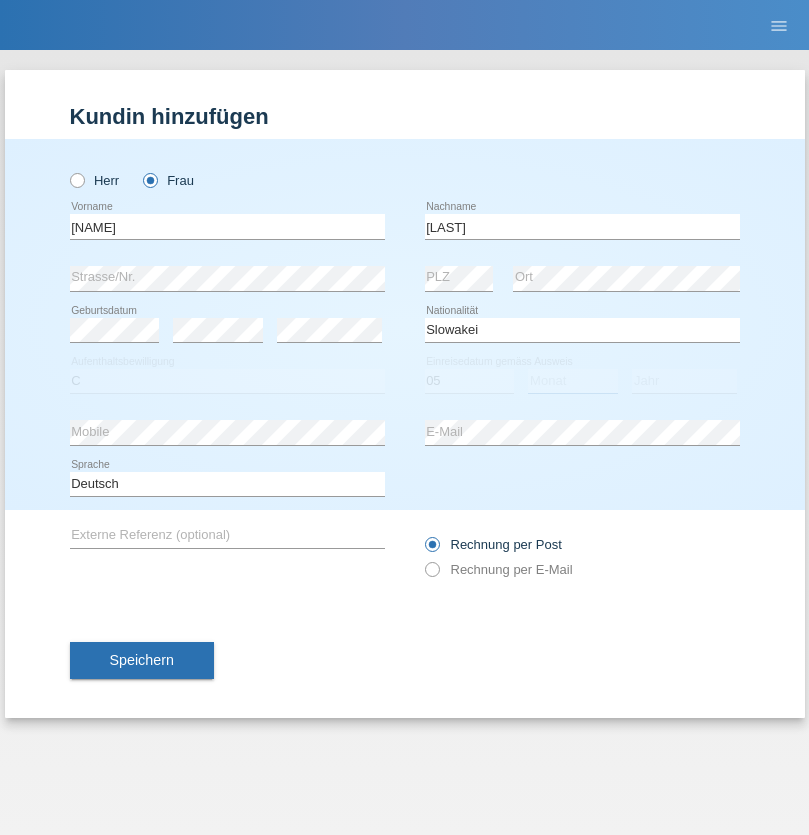 select on "04" 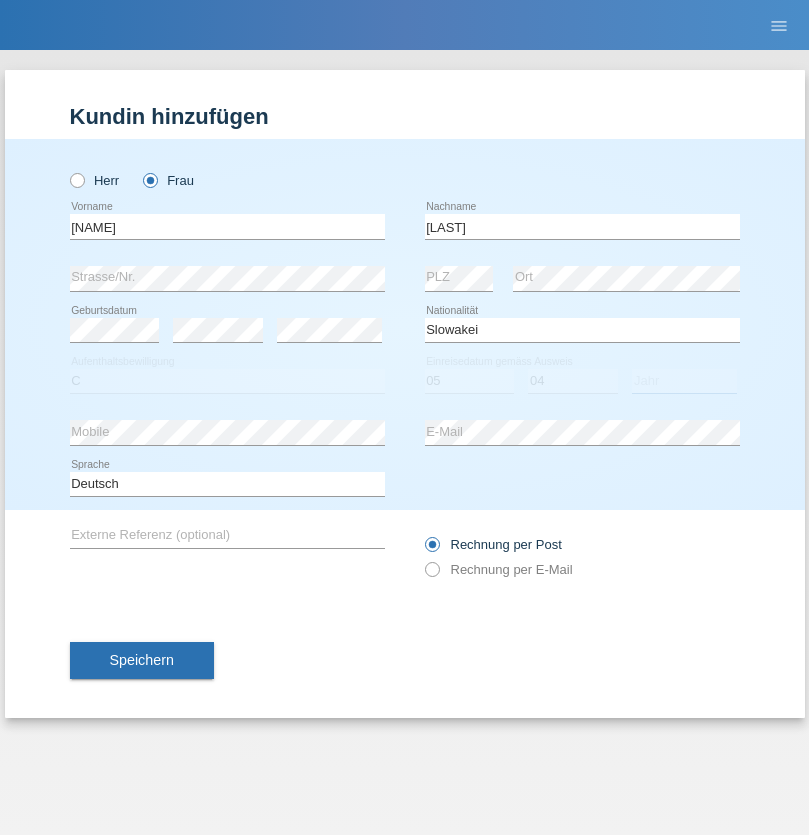 select on "2014" 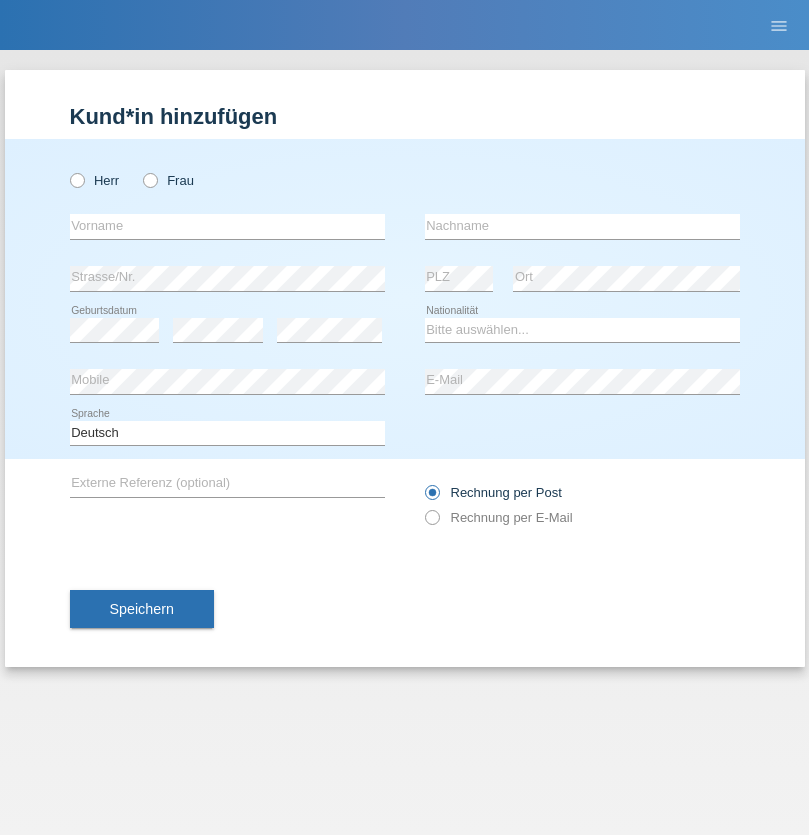 scroll, scrollTop: 0, scrollLeft: 0, axis: both 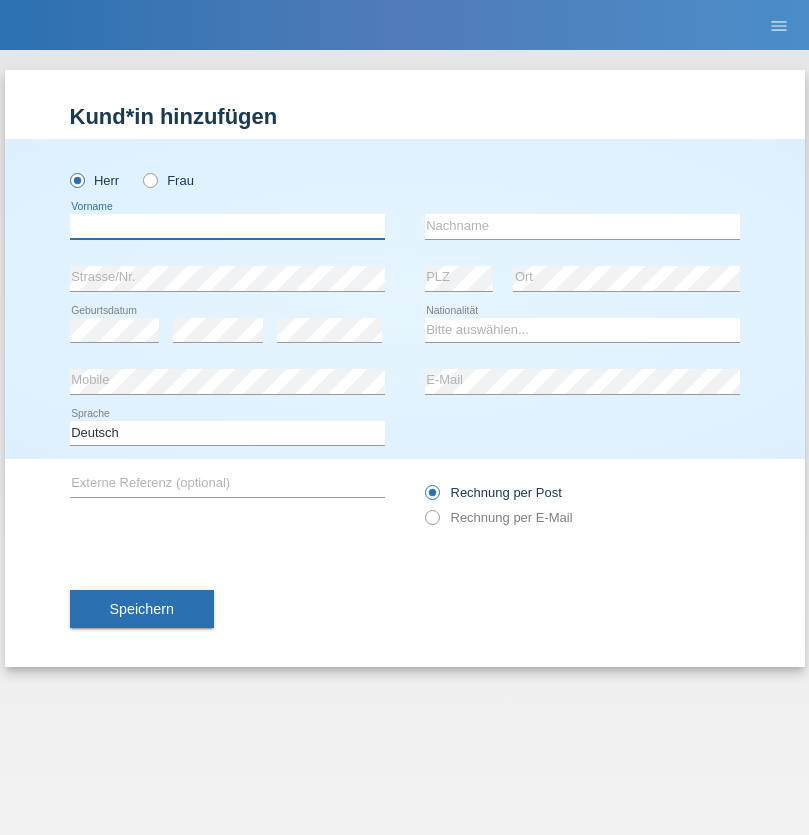 click at bounding box center (227, 226) 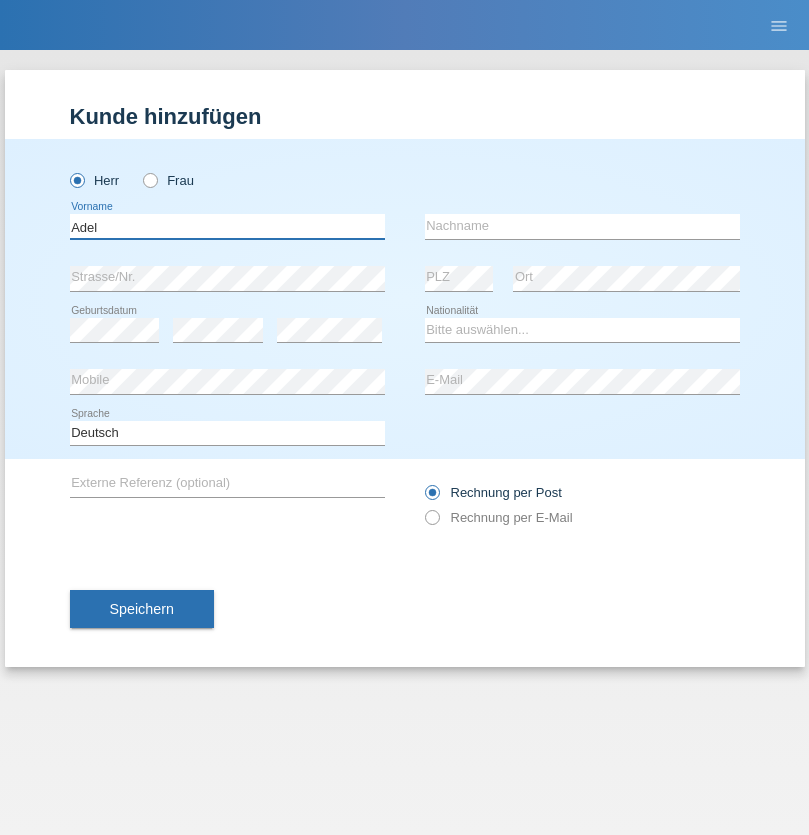 type on "Adel" 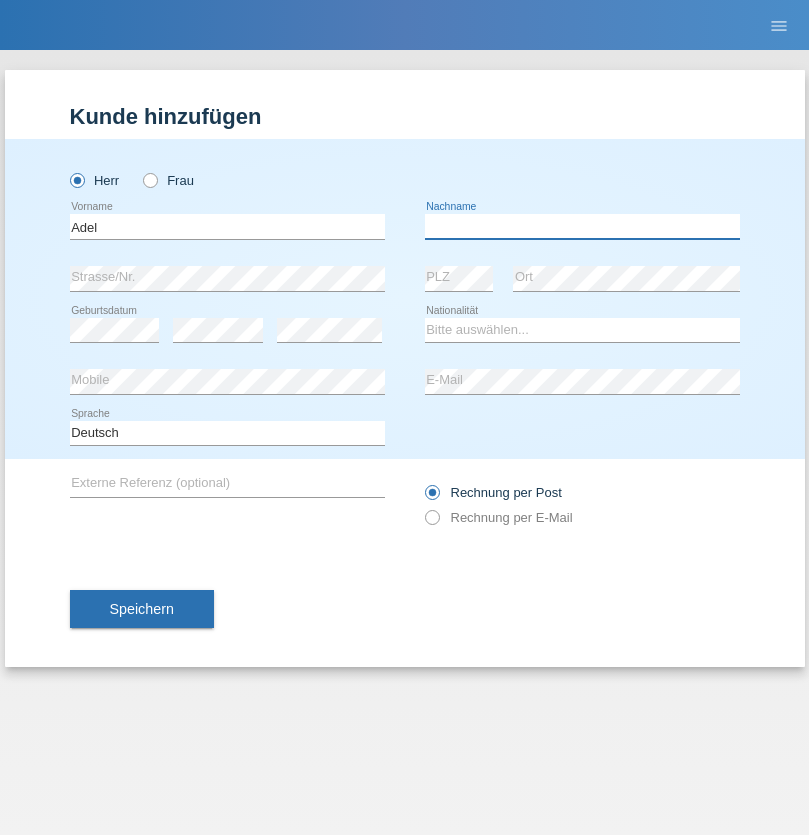 click at bounding box center (582, 226) 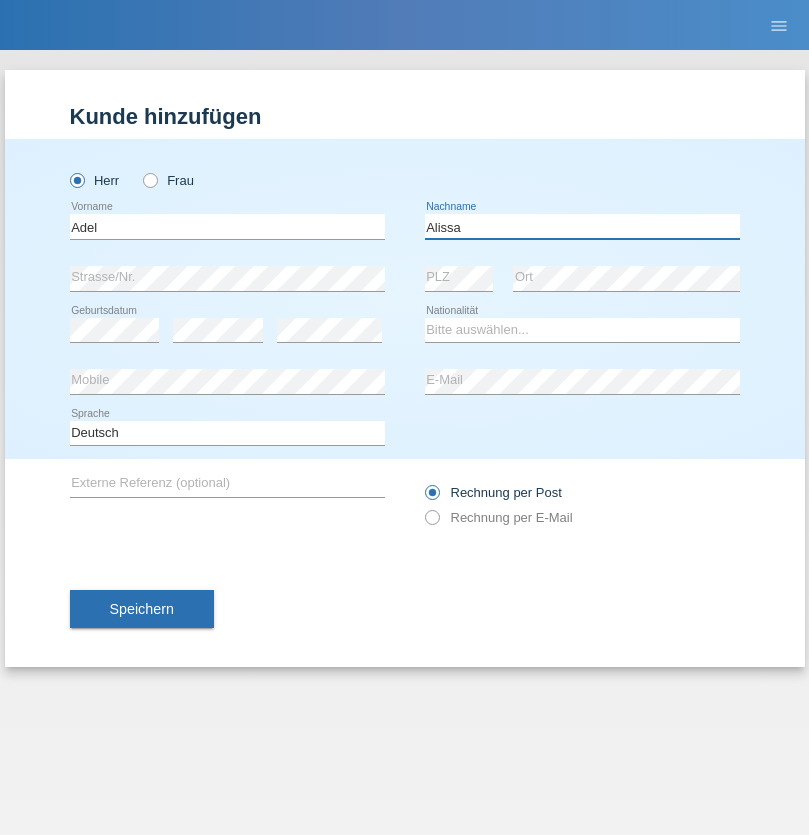 type on "Alissa" 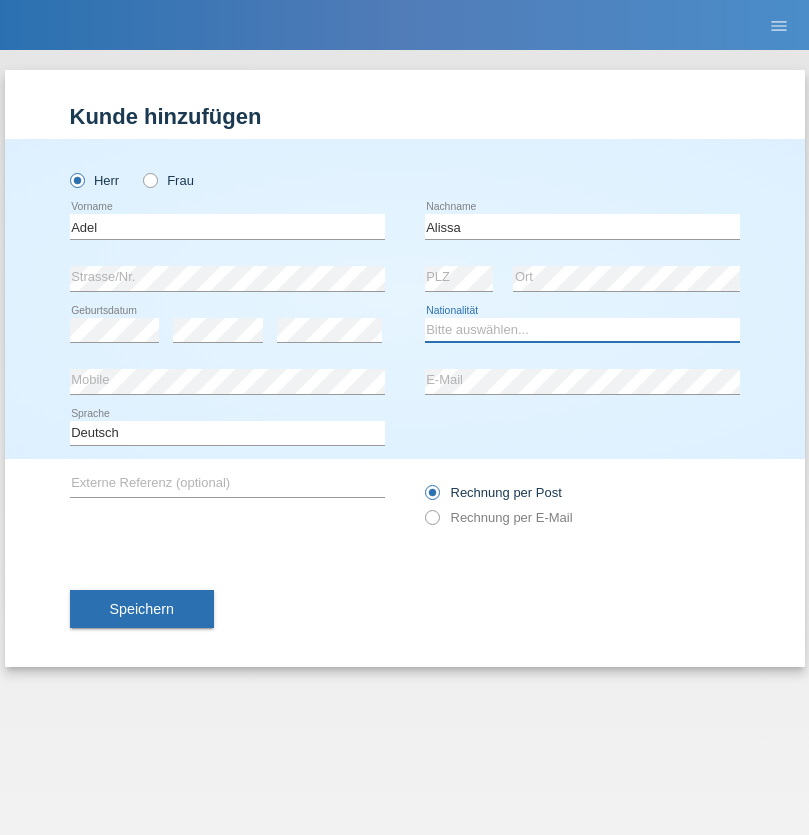 select on "SY" 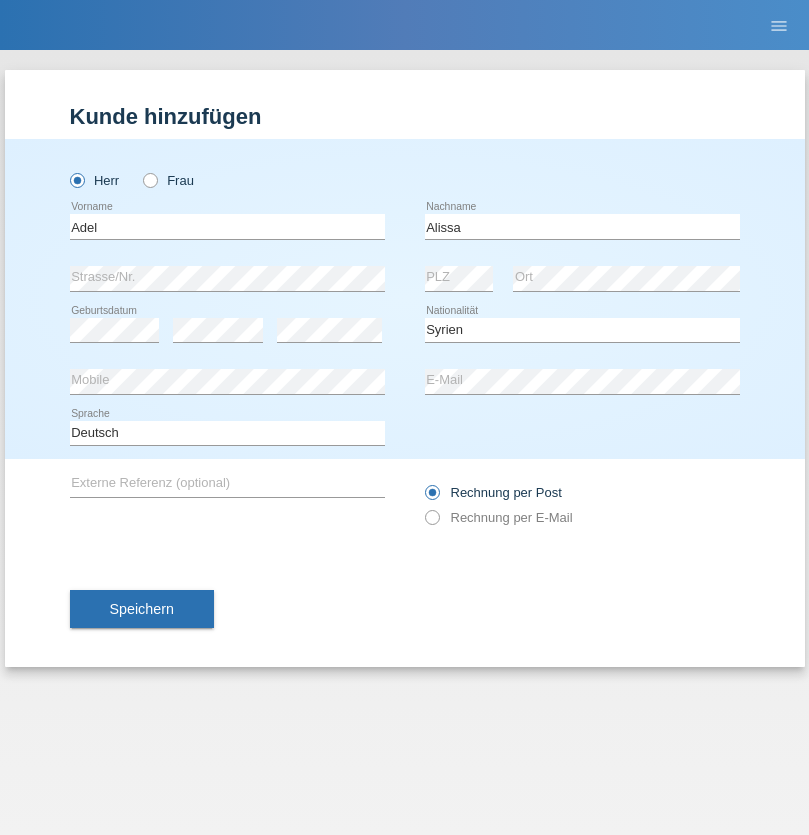 select on "C" 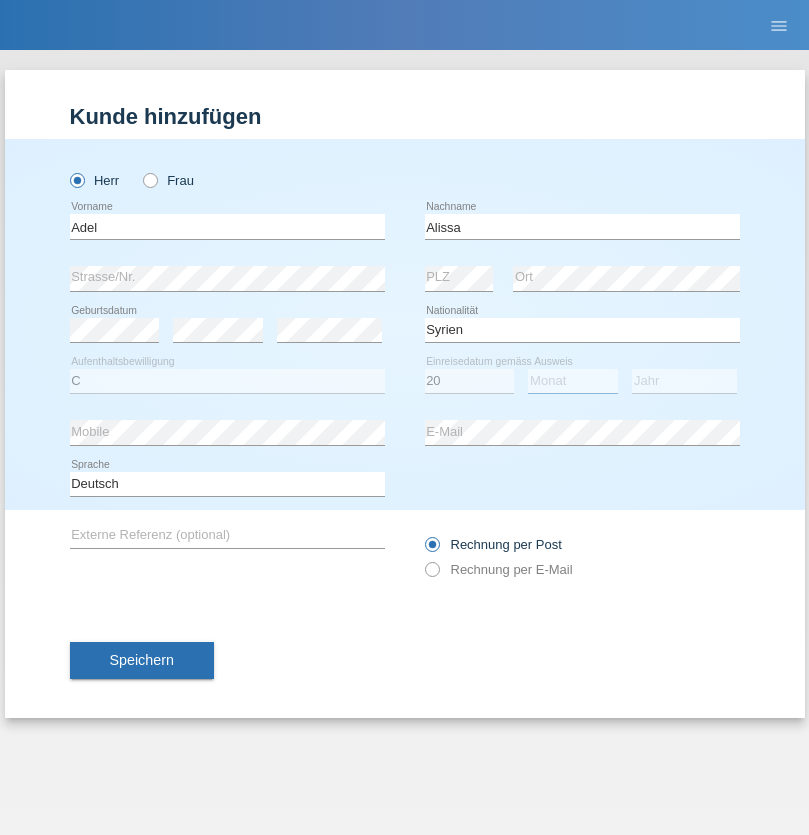 select on "09" 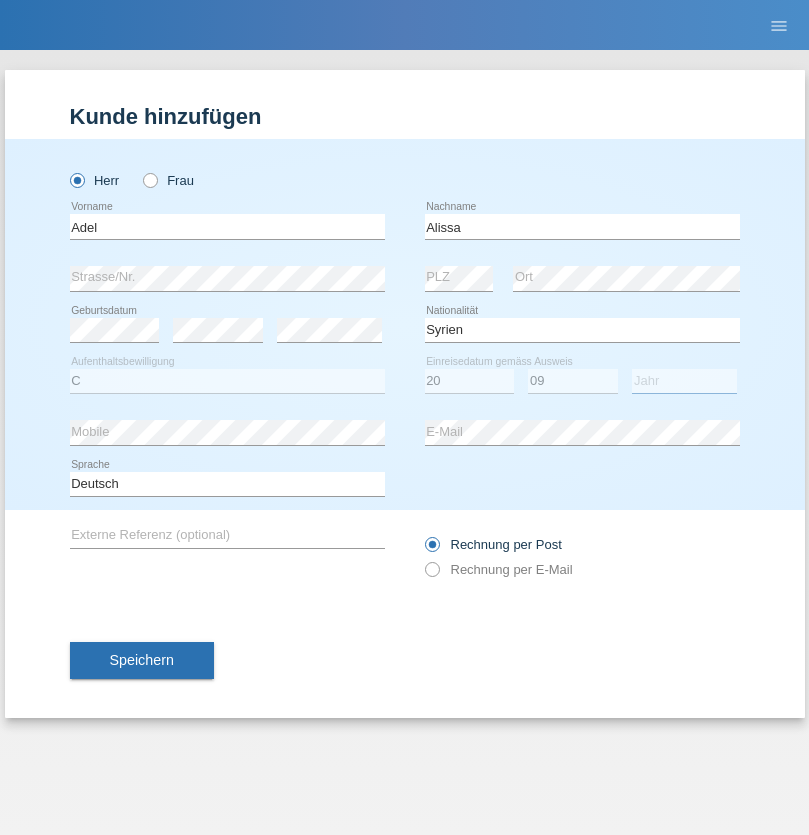 select on "2018" 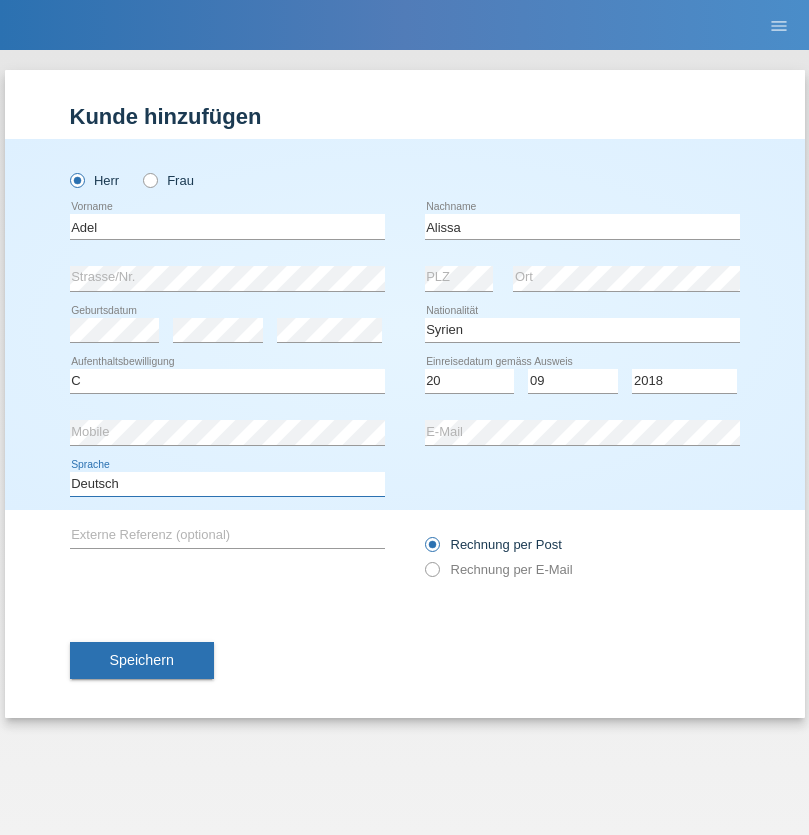 select on "en" 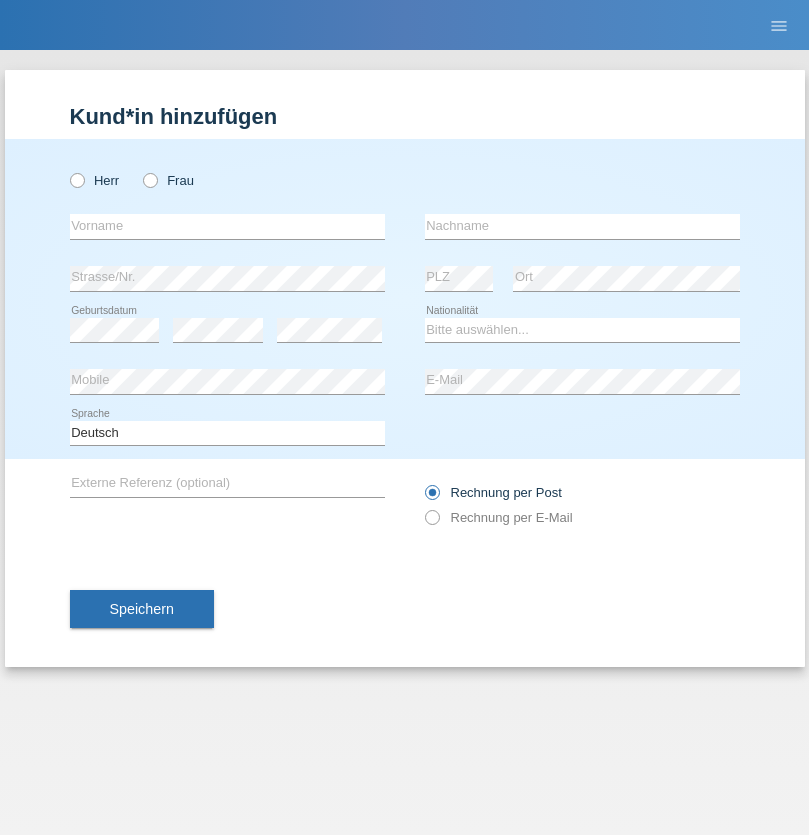 scroll, scrollTop: 0, scrollLeft: 0, axis: both 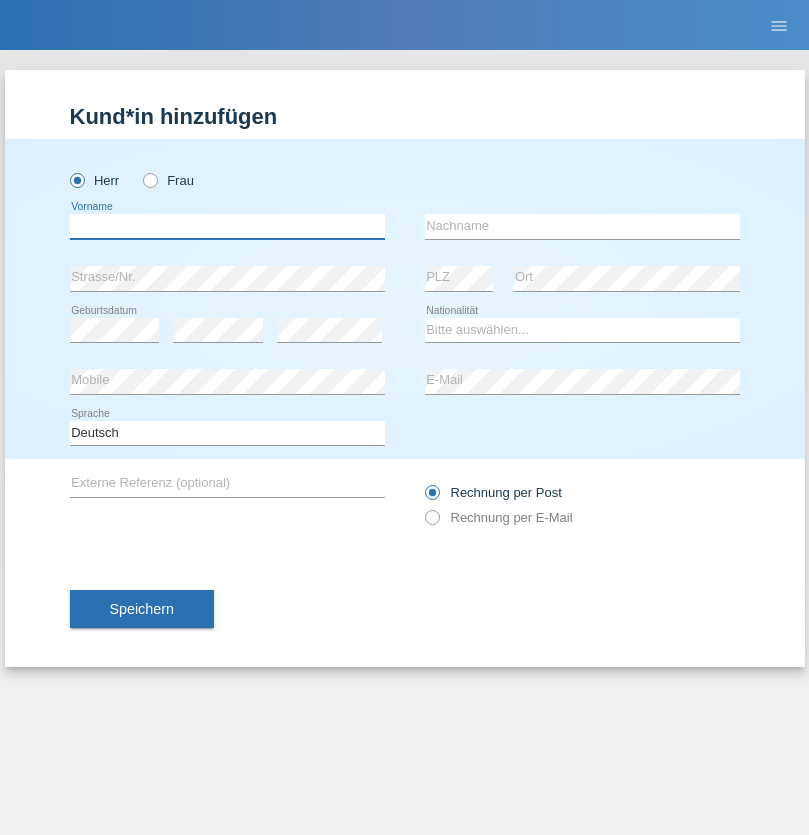 click at bounding box center (227, 226) 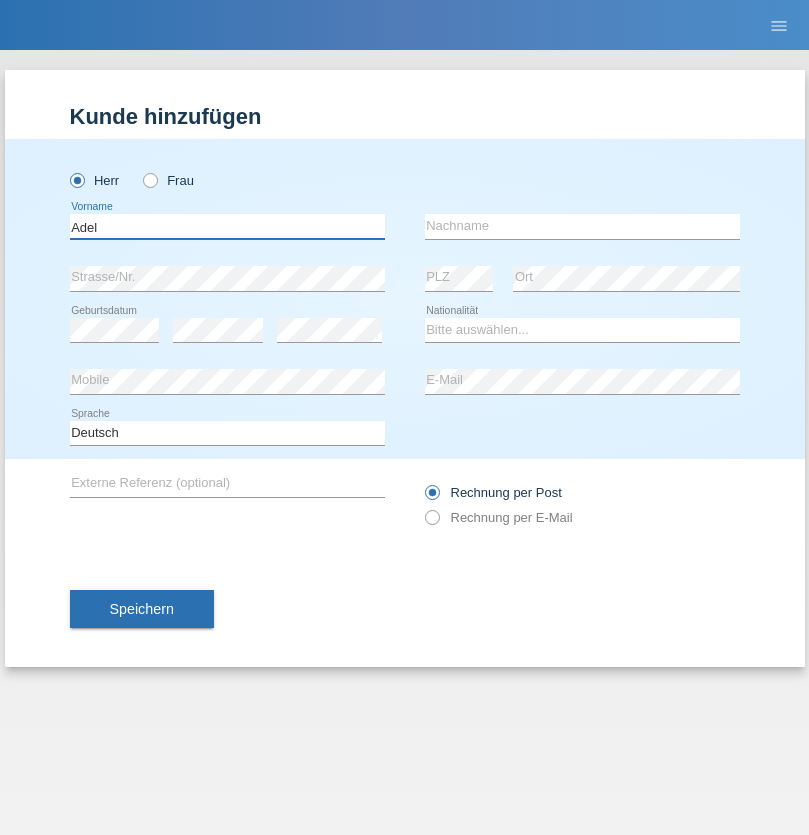 type on "Adel" 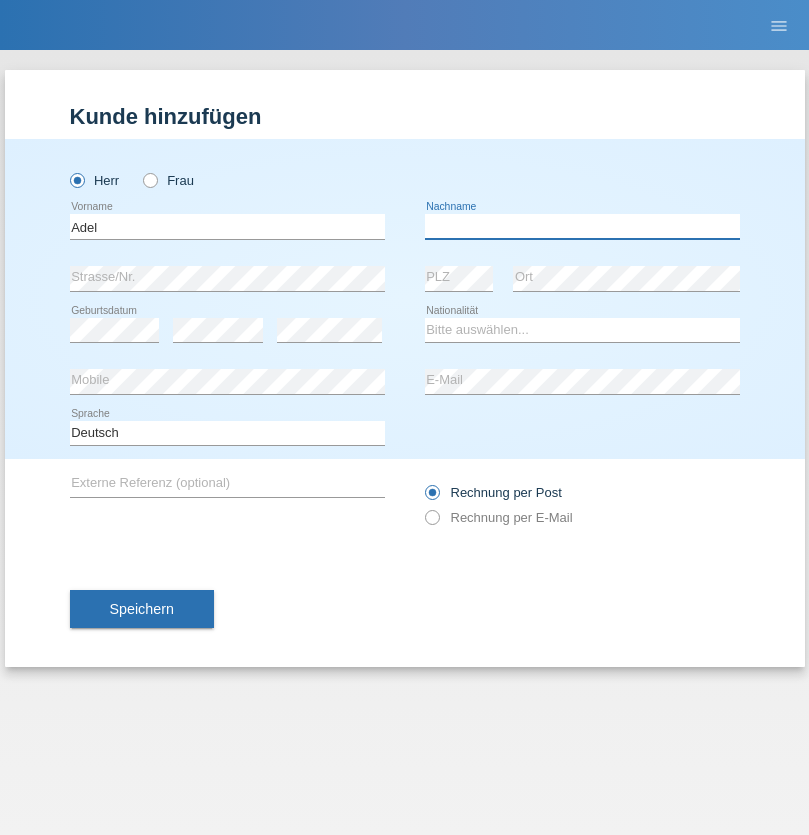 click at bounding box center [582, 226] 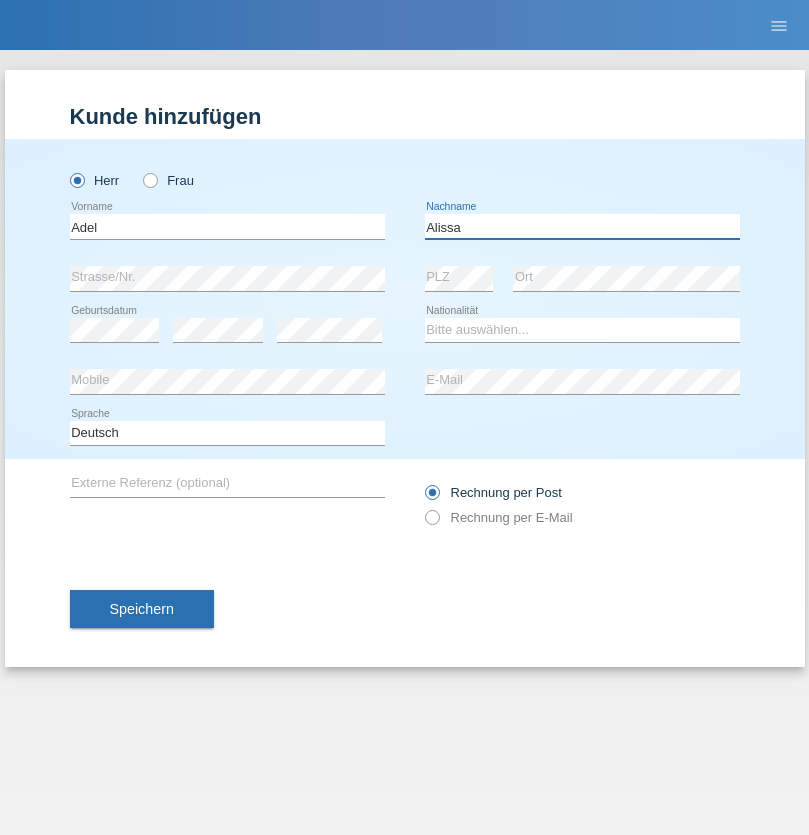 type on "Alissa" 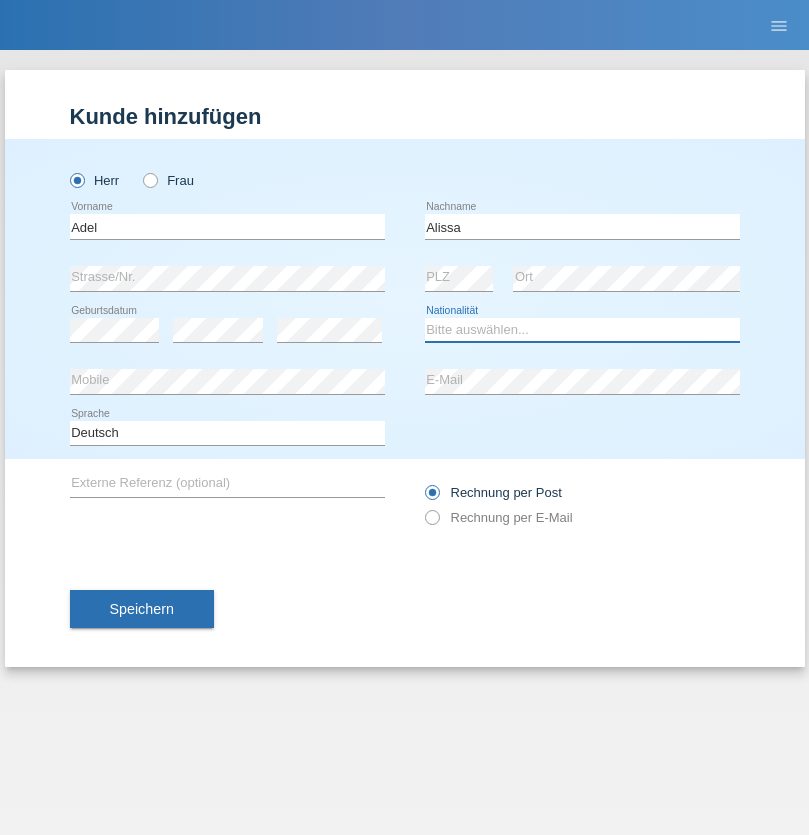 select on "SY" 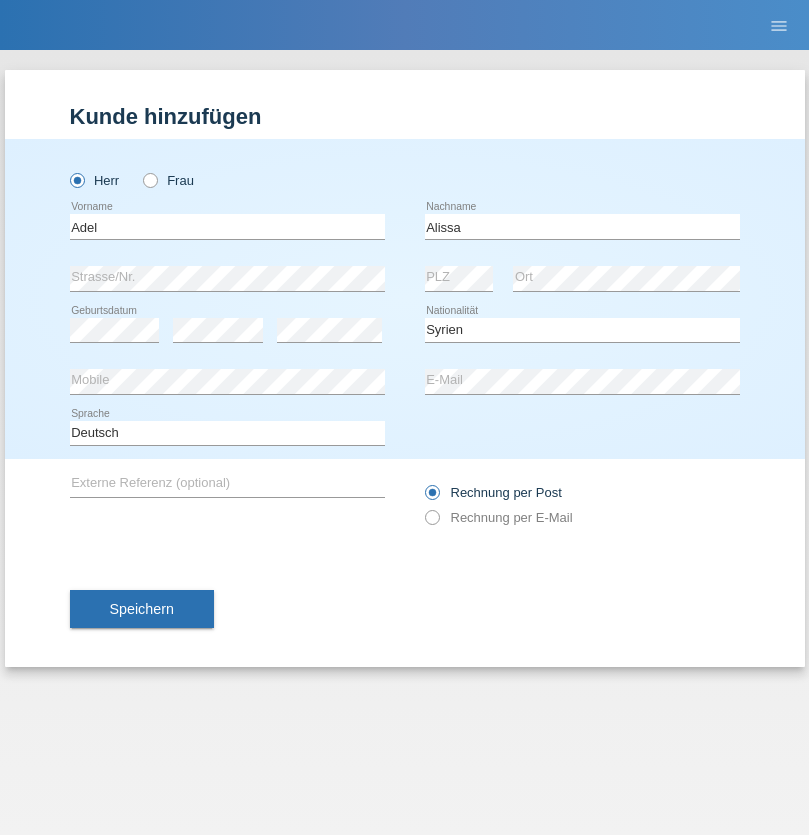 select on "C" 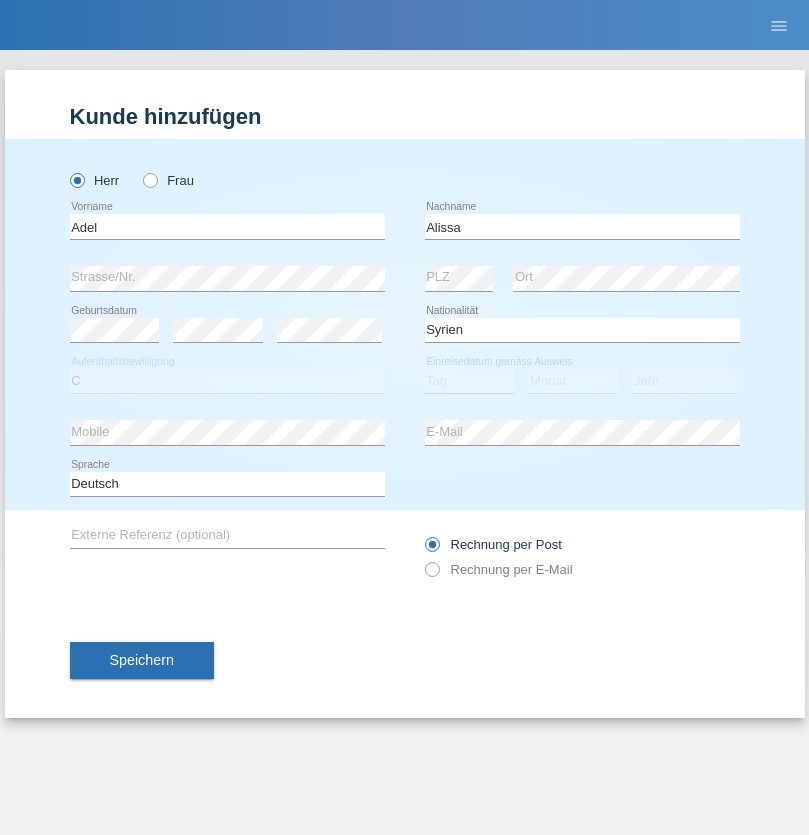 select on "20" 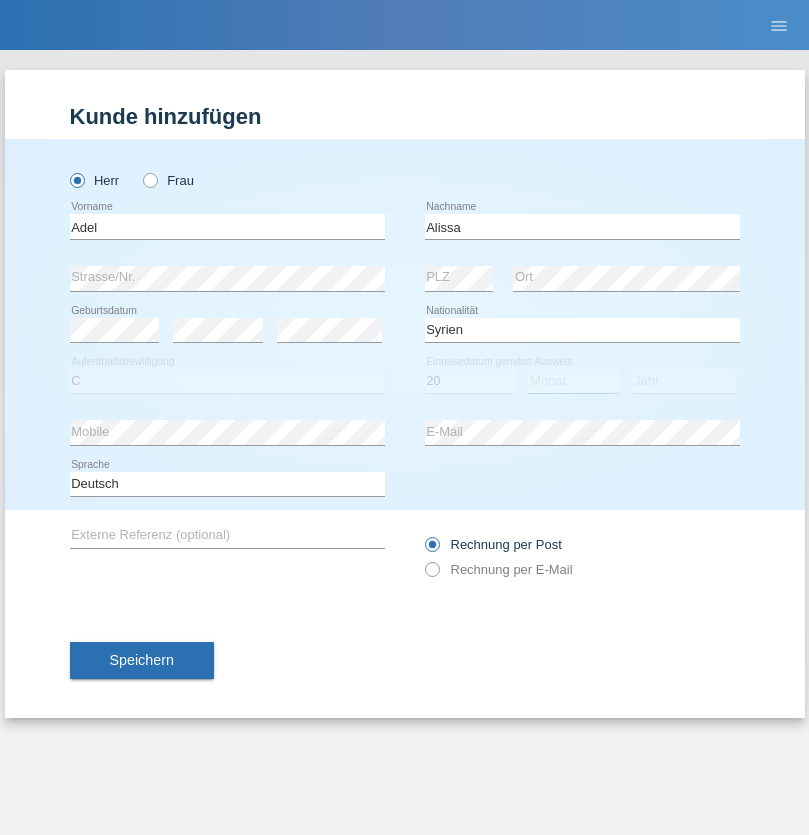 select on "09" 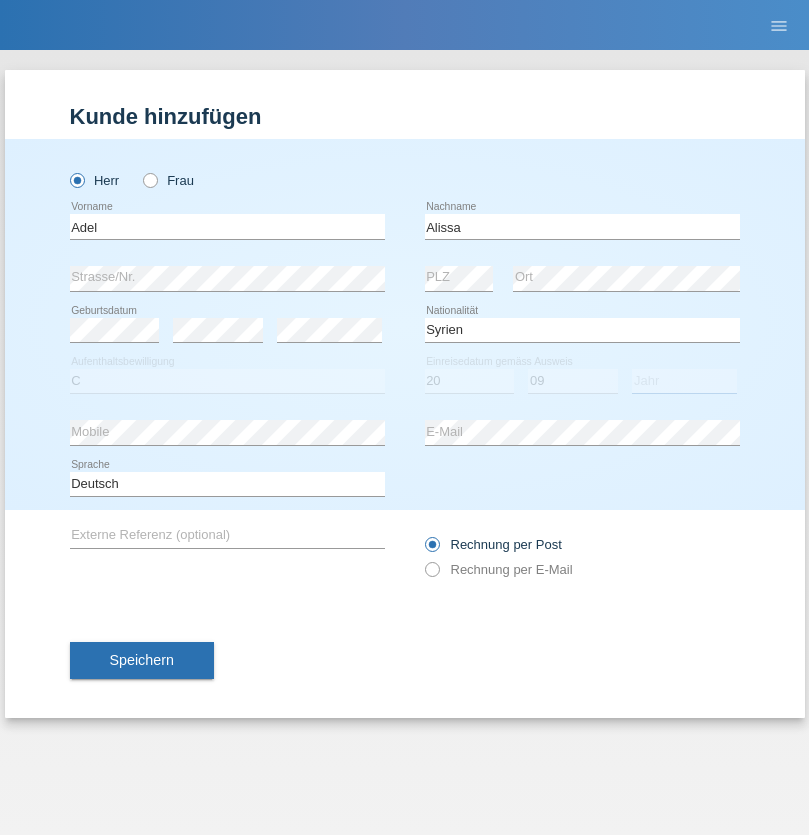 select on "2018" 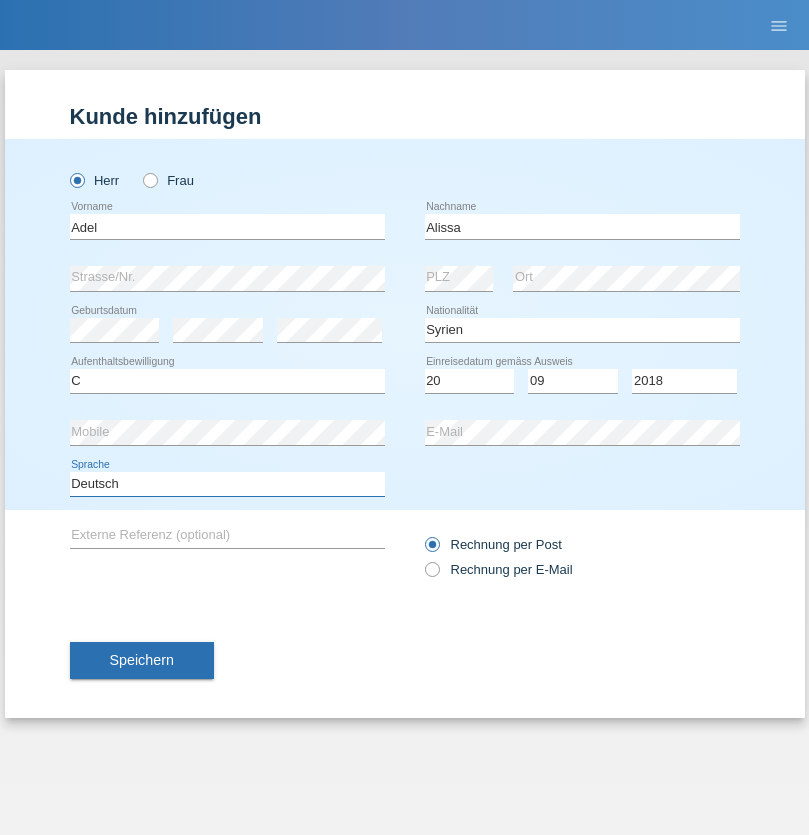 select on "en" 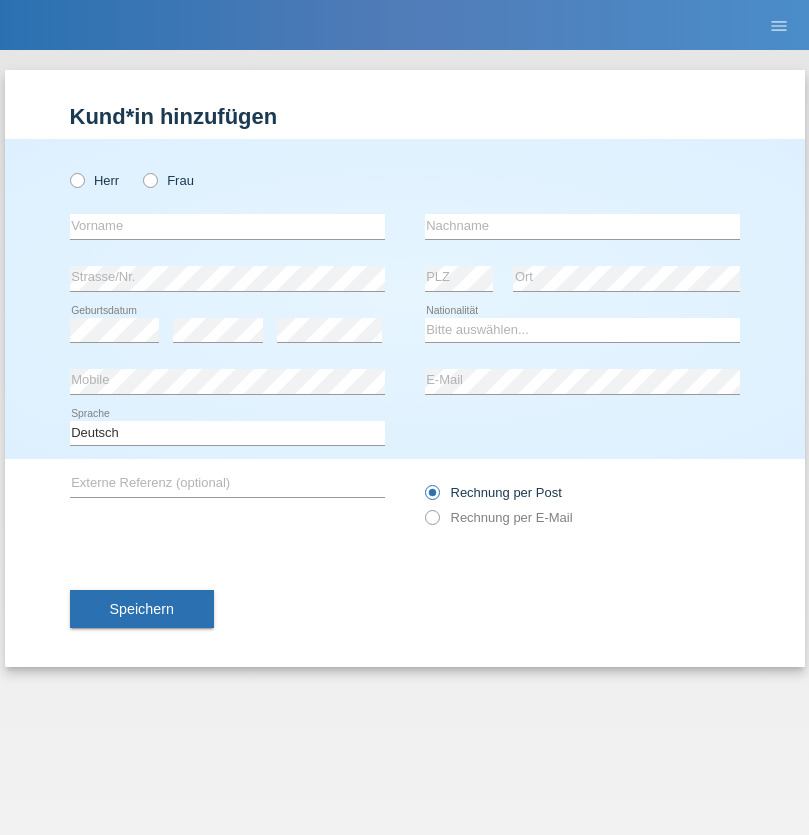 scroll, scrollTop: 0, scrollLeft: 0, axis: both 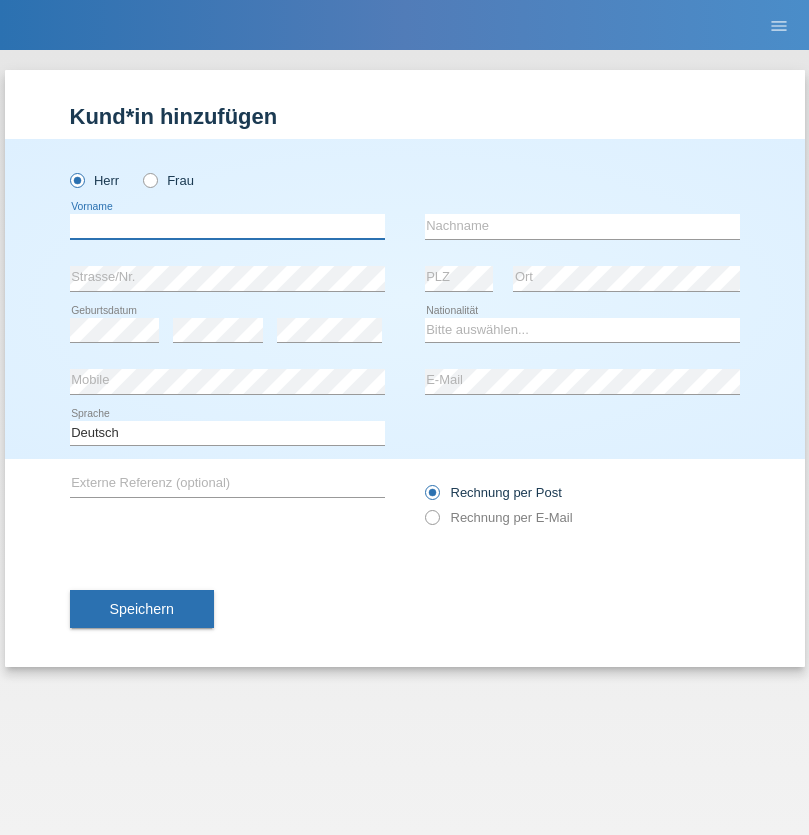 click at bounding box center [227, 226] 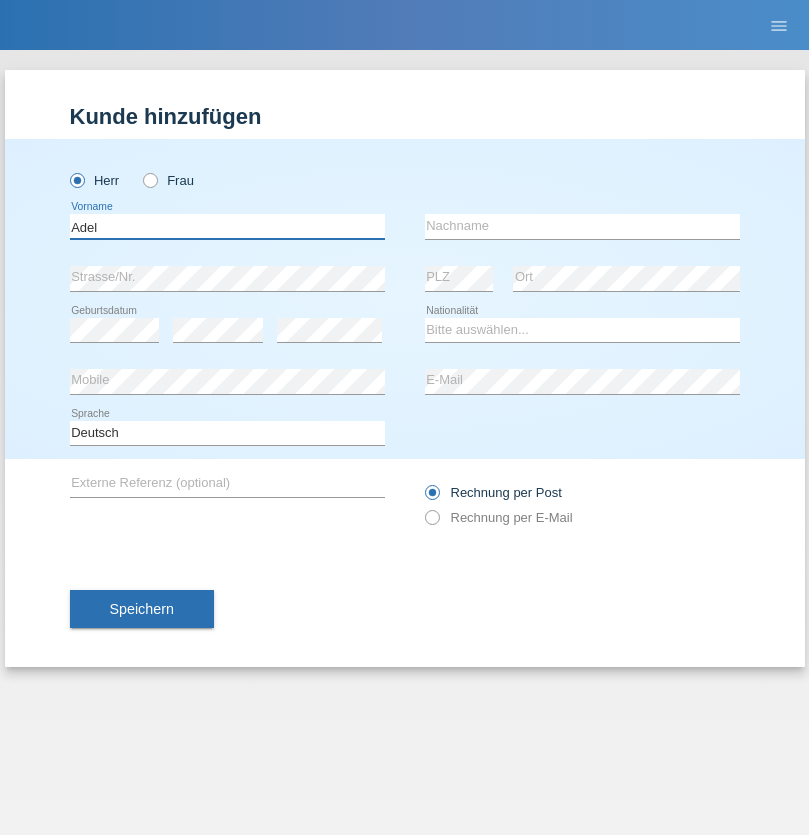 type on "Adel" 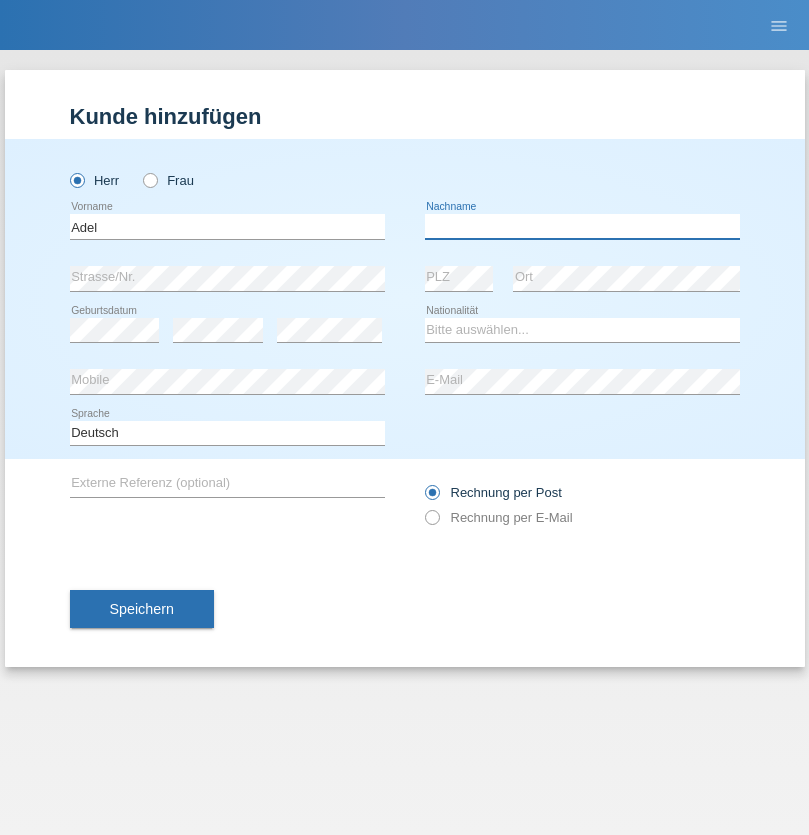 click at bounding box center (582, 226) 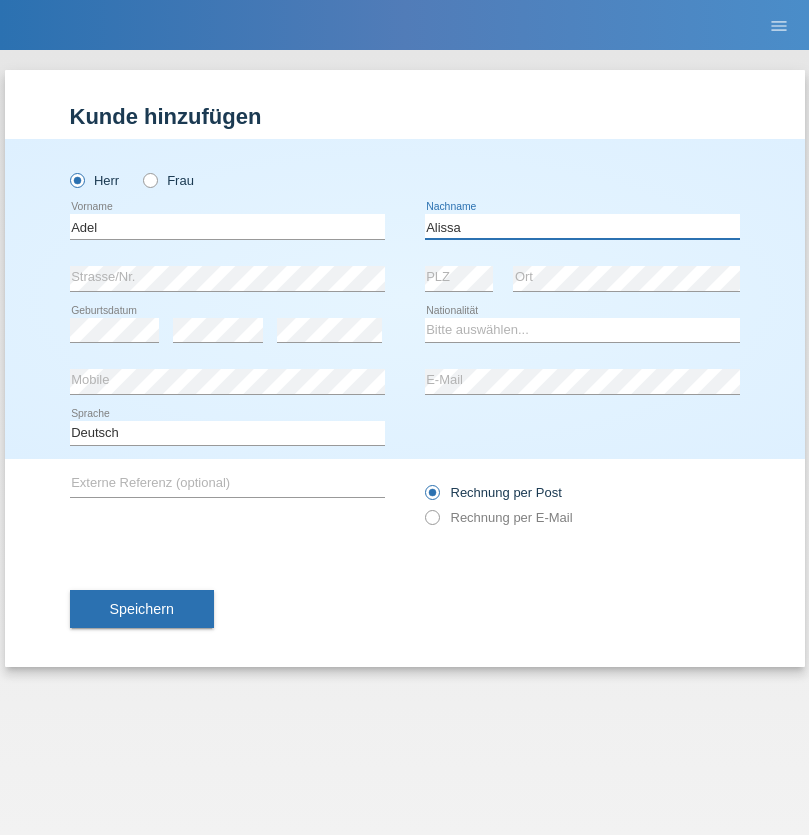 type on "Alissa" 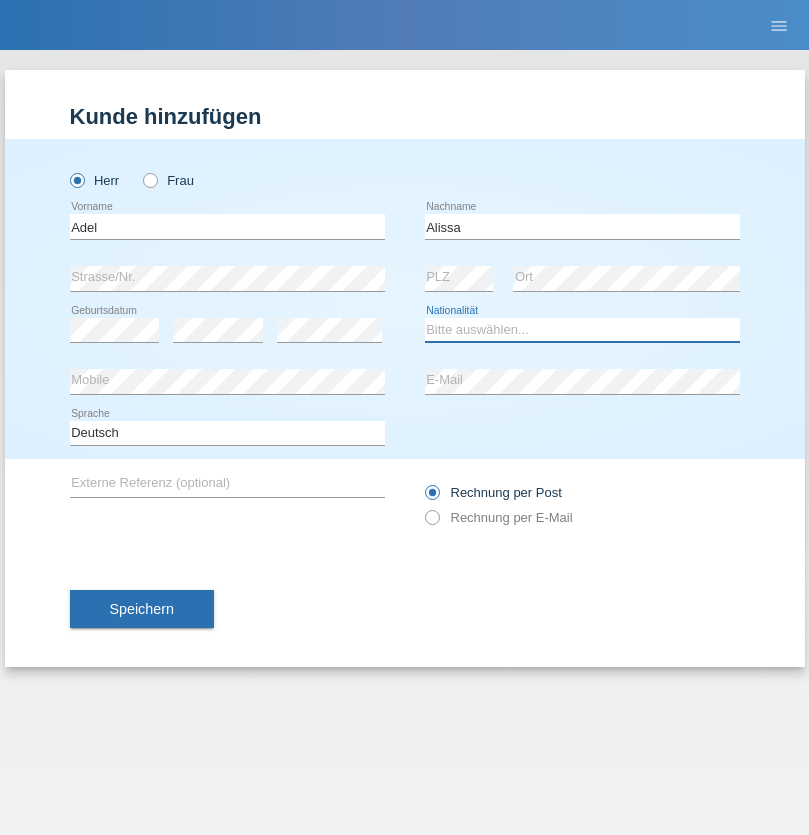 select on "SY" 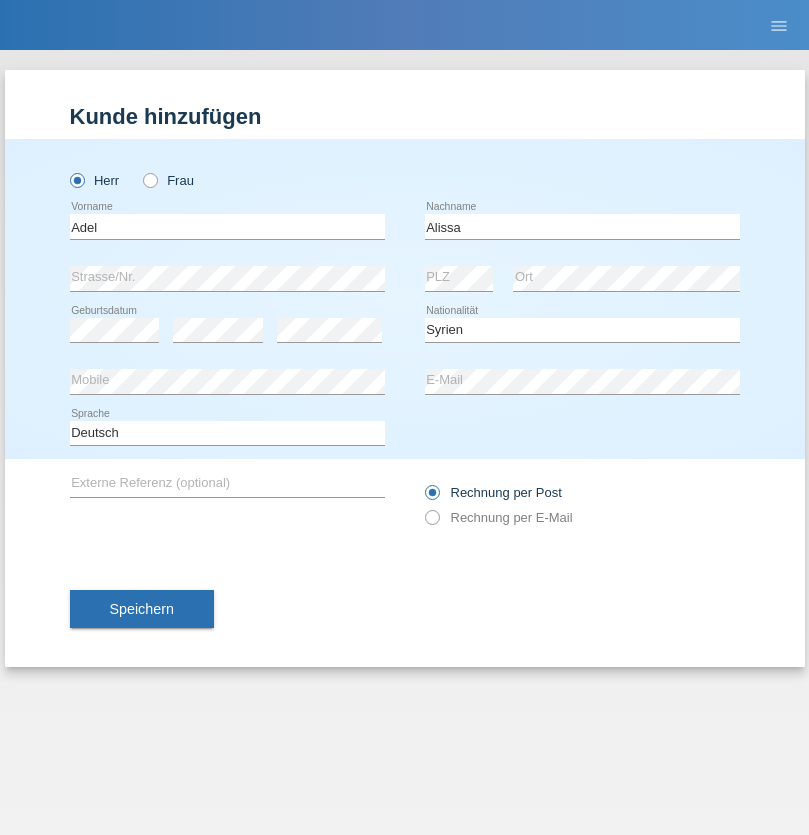 select on "C" 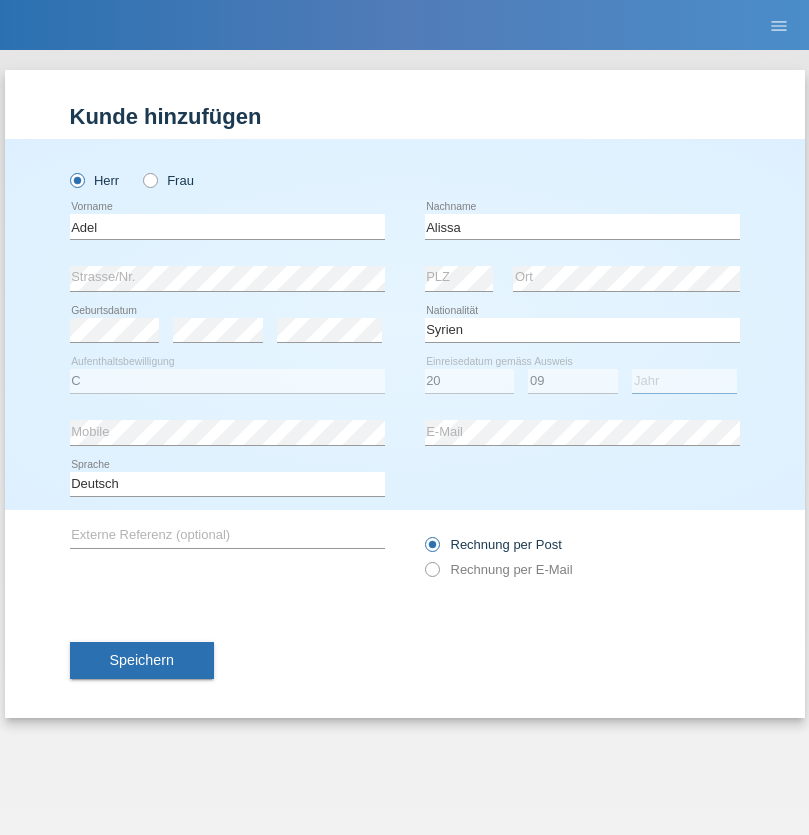 select on "2018" 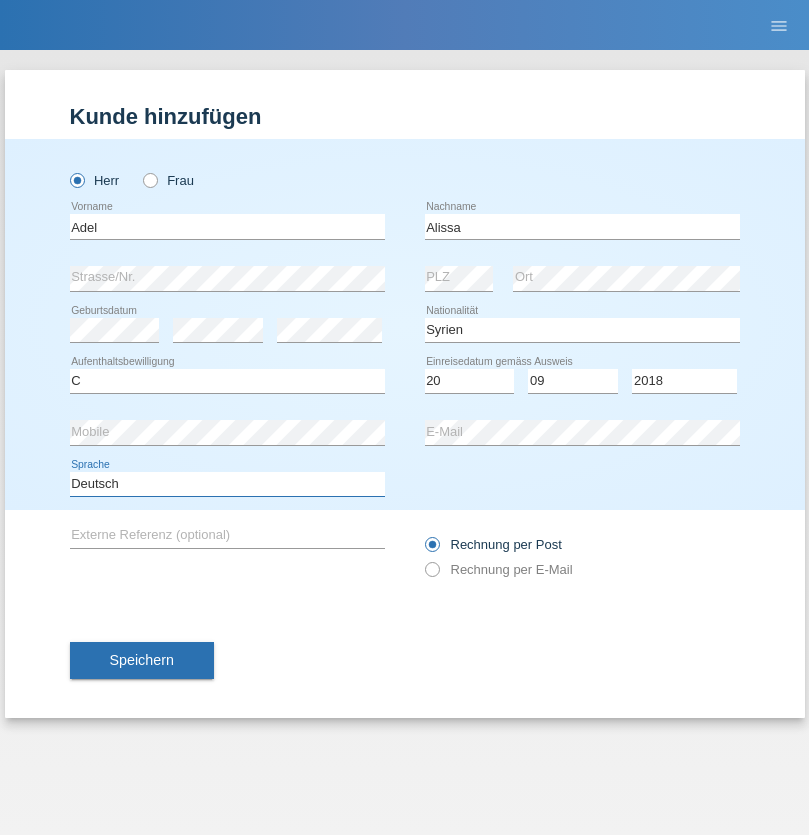 select on "en" 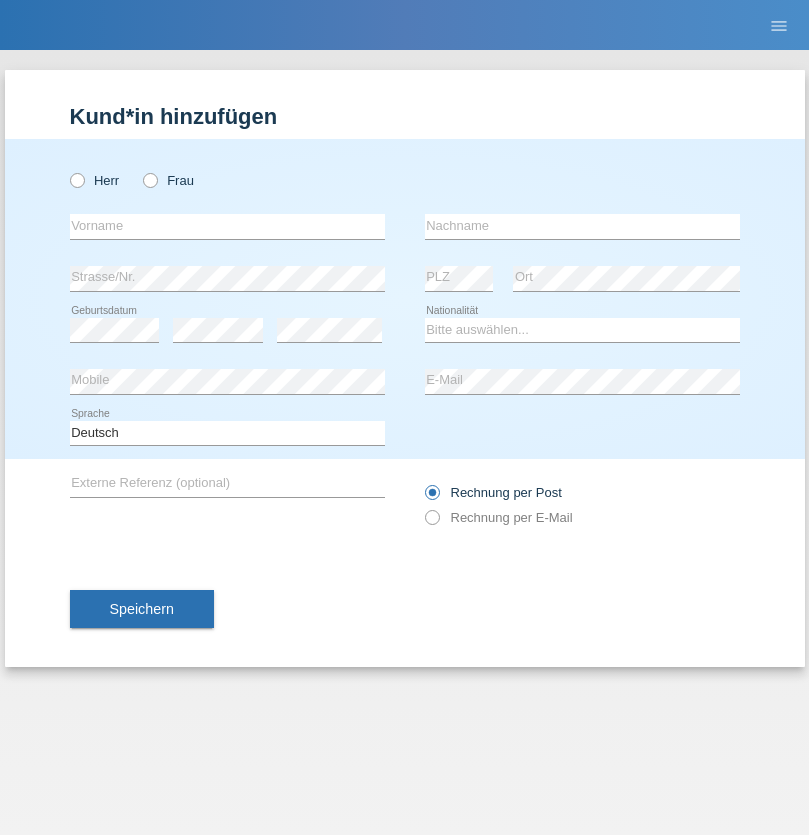 scroll, scrollTop: 0, scrollLeft: 0, axis: both 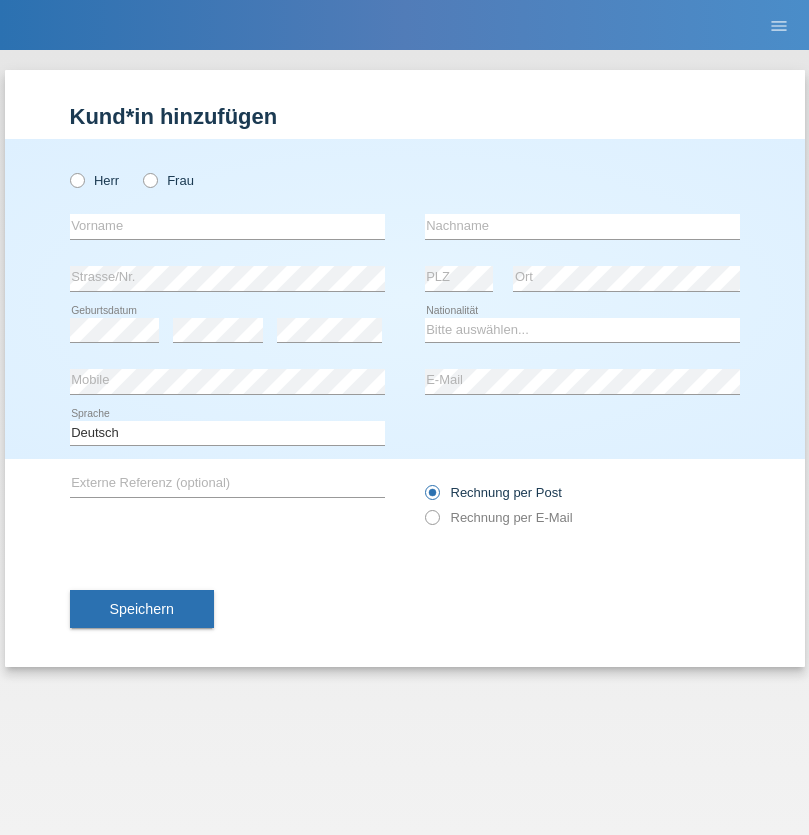 radio on "true" 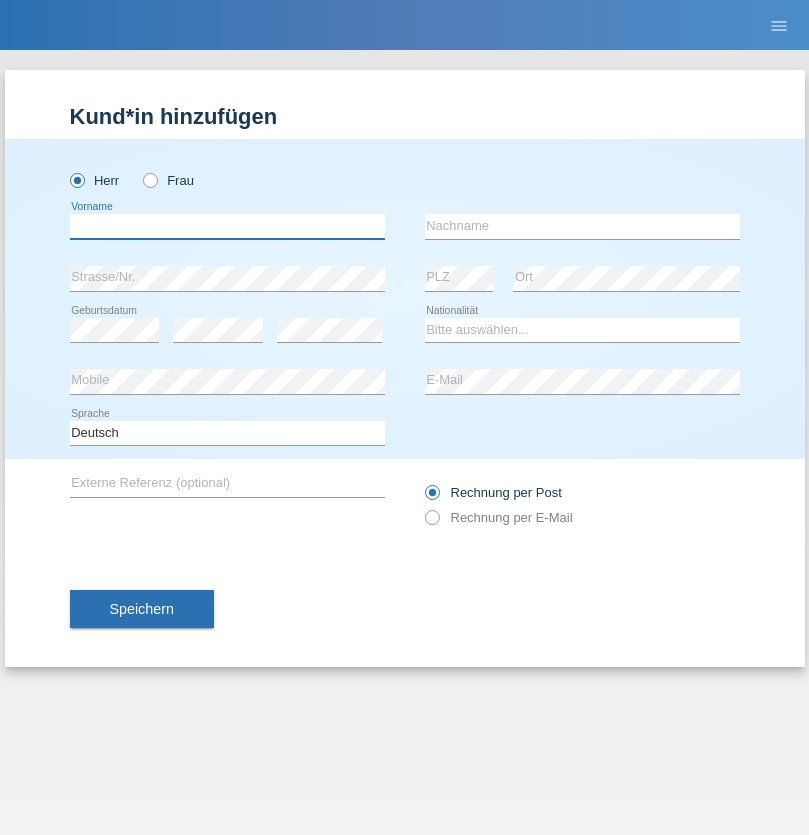 click at bounding box center (227, 226) 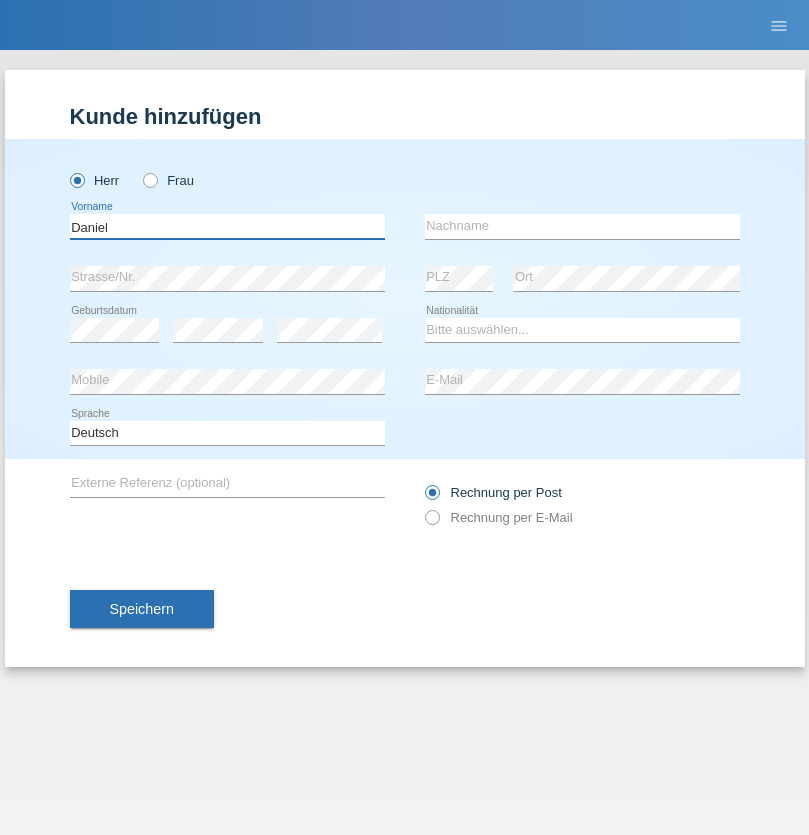 type on "Daniel" 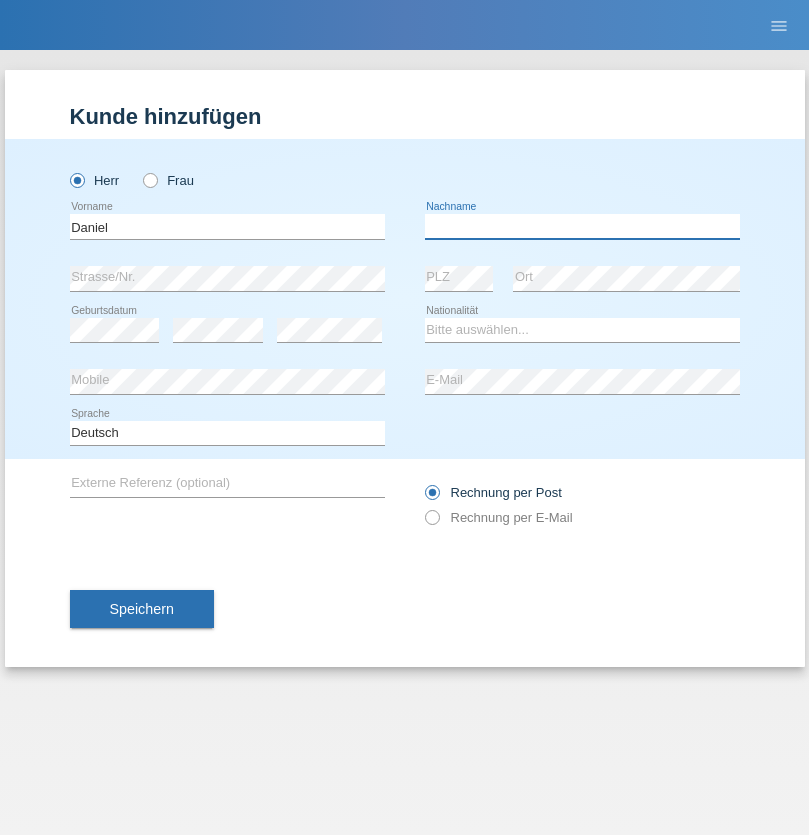 click at bounding box center [582, 226] 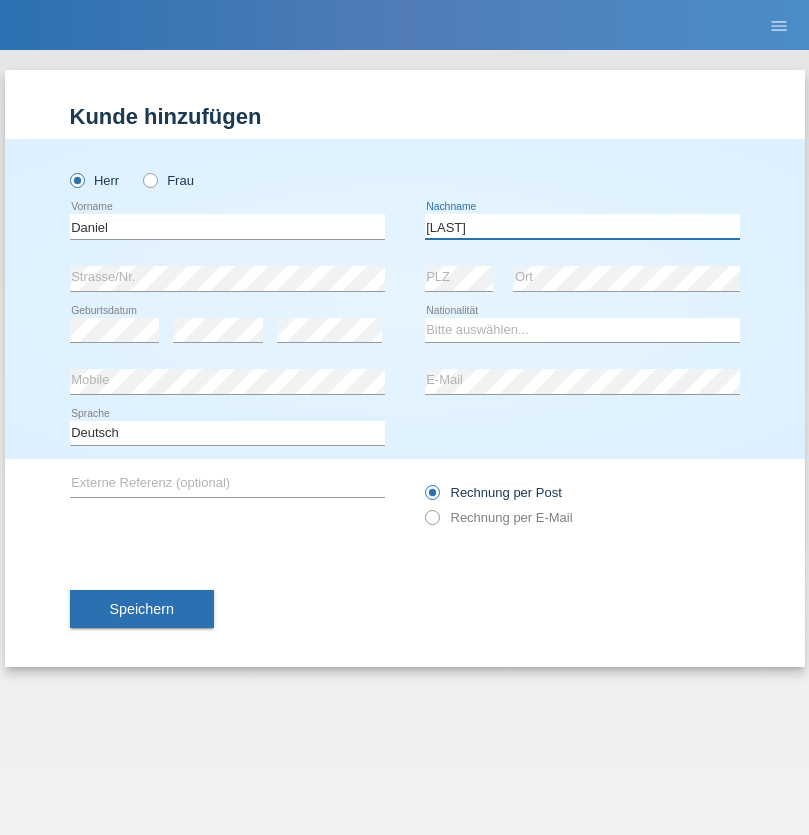 type on "Falk" 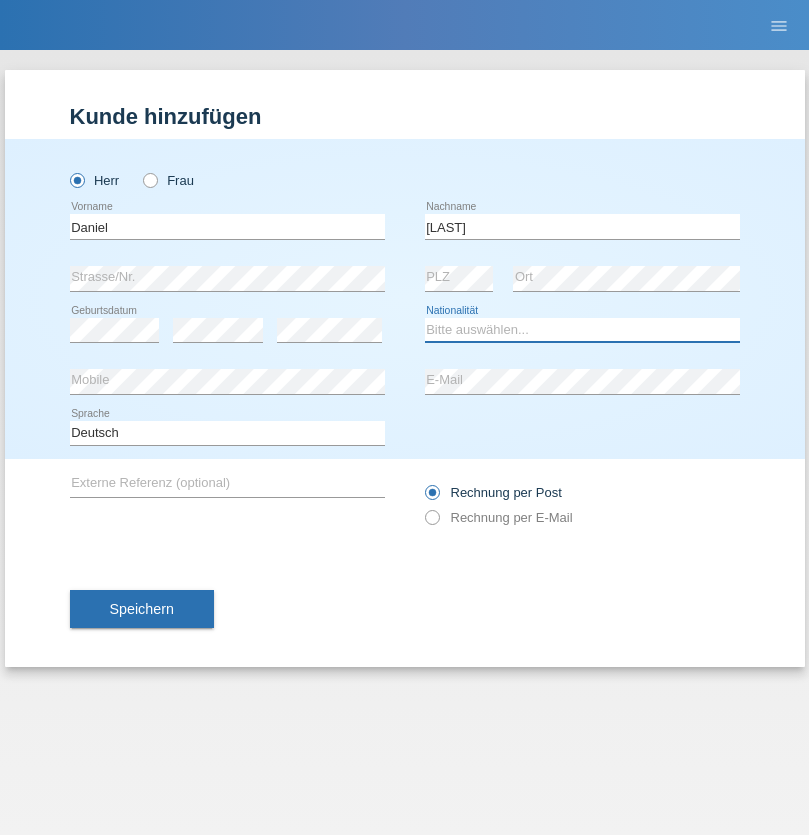 select on "CH" 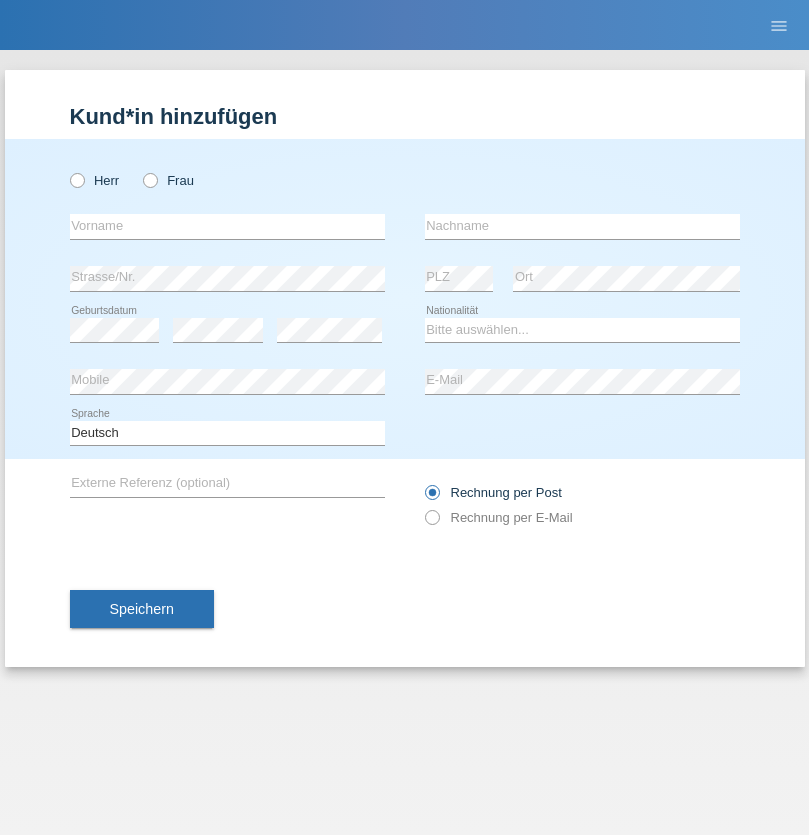 scroll, scrollTop: 0, scrollLeft: 0, axis: both 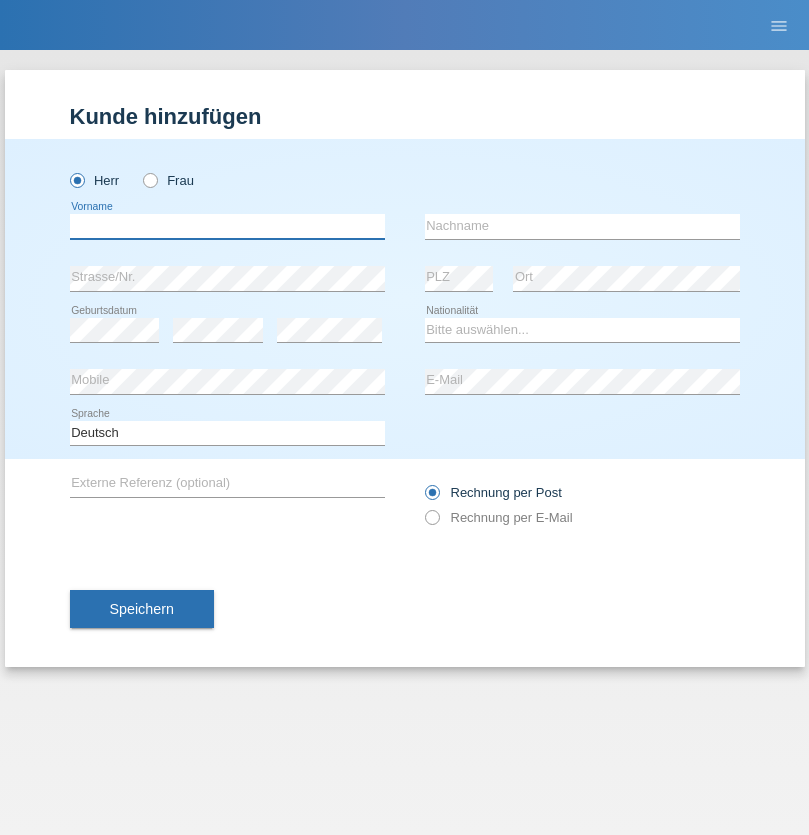 click at bounding box center [227, 226] 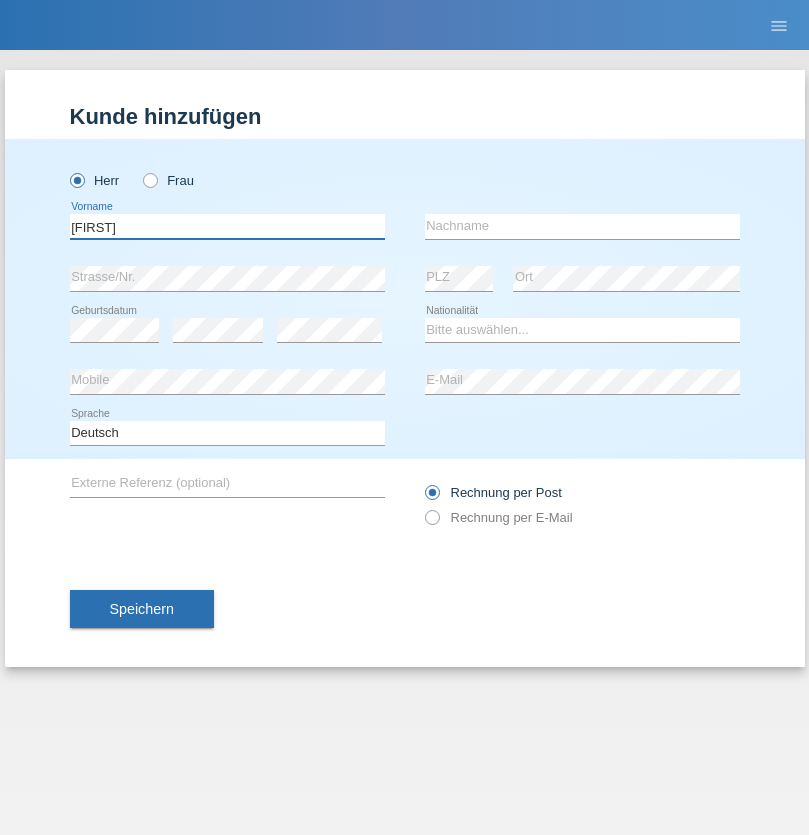 type on "[FIRST]" 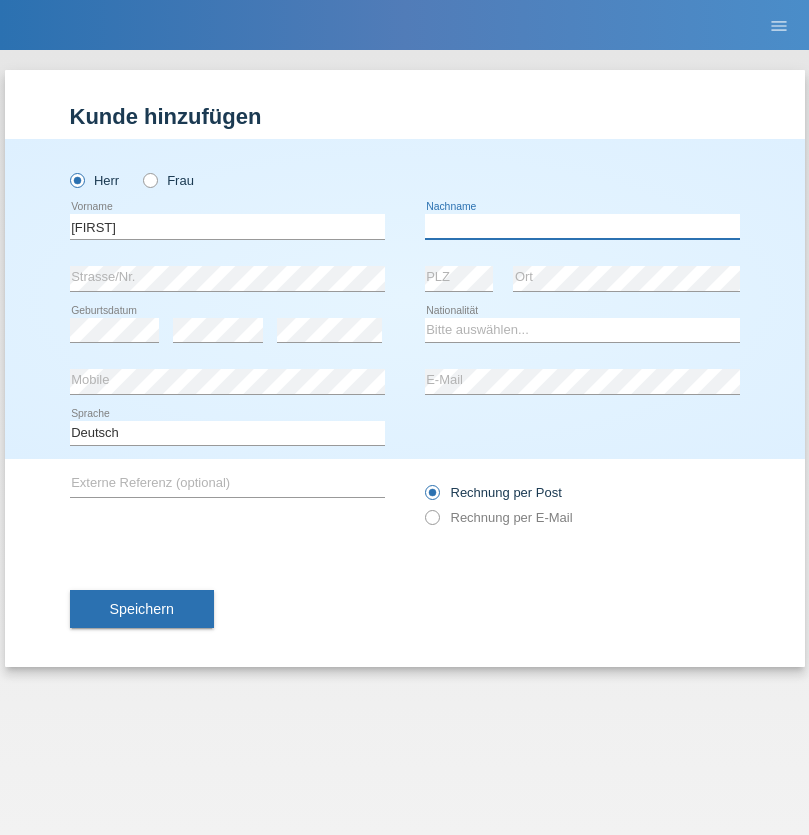 click at bounding box center [582, 226] 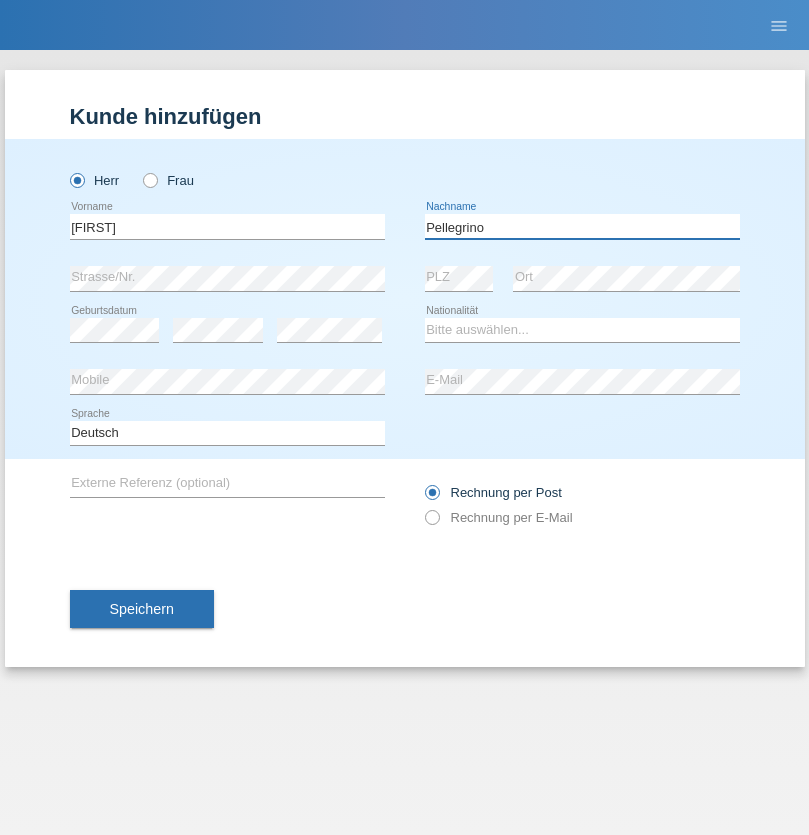type on "Pellegrino" 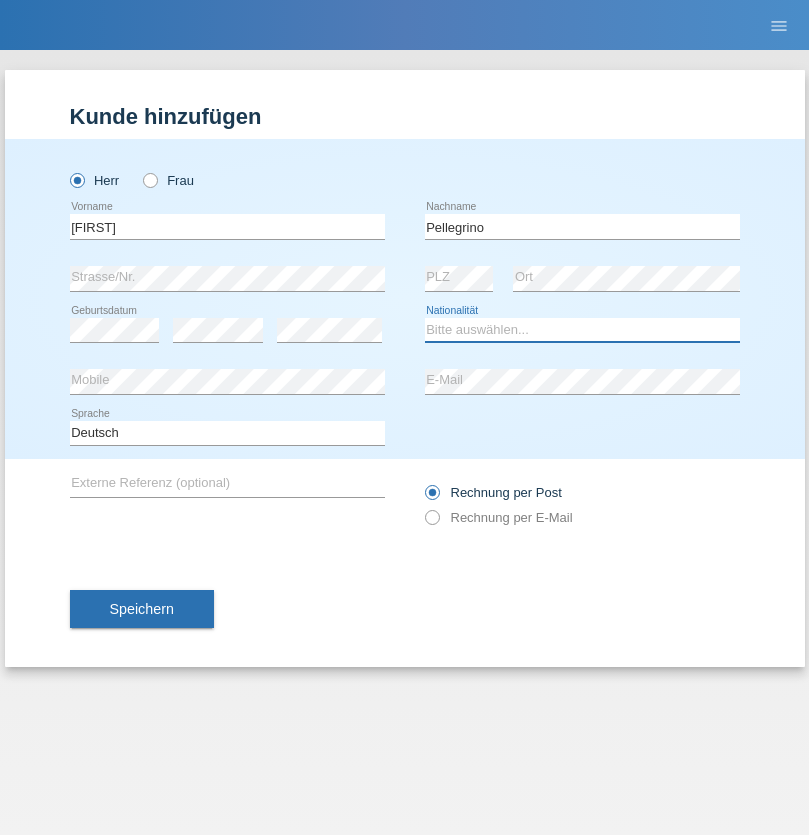 select on "IT" 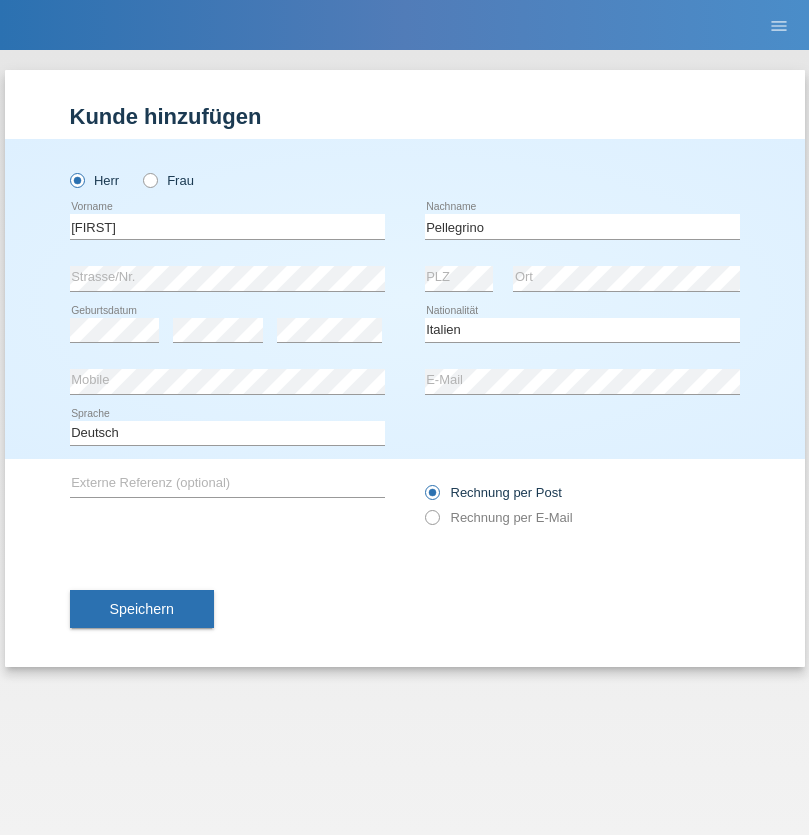 select on "C" 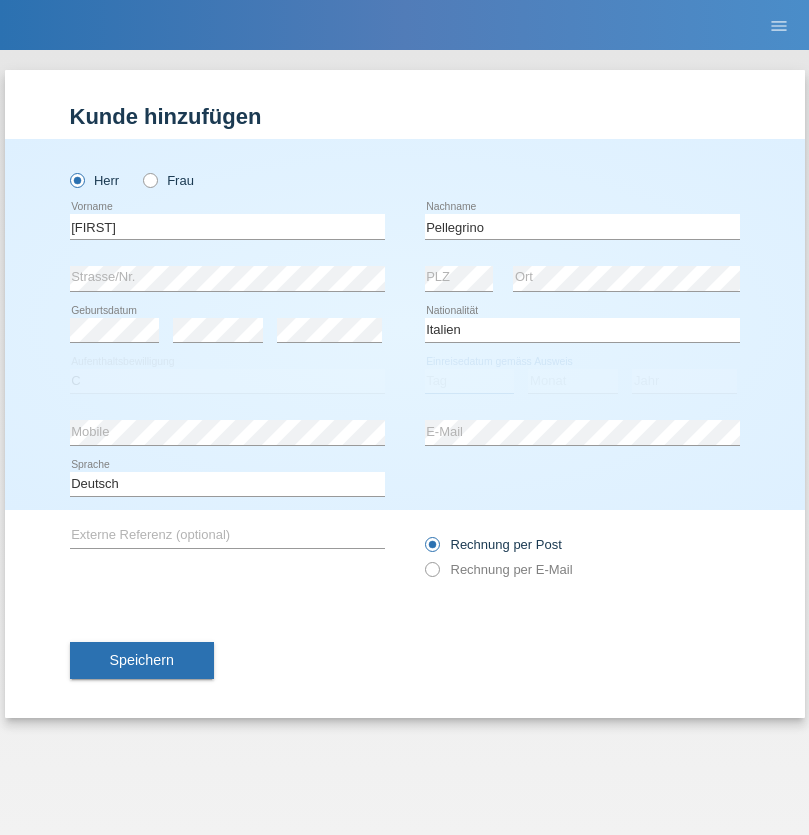 select on "07" 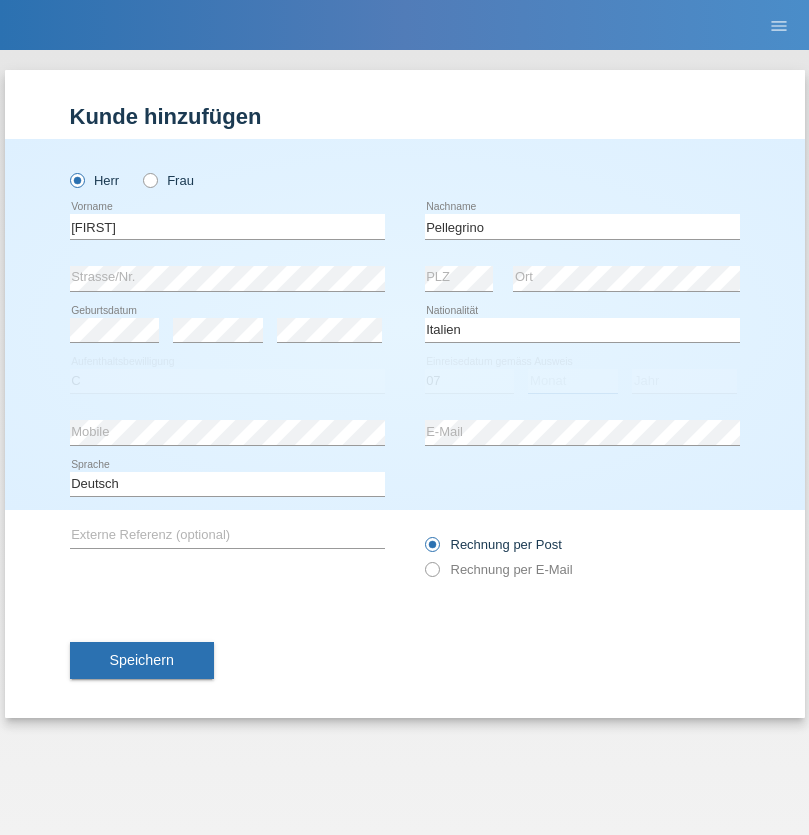 select on "07" 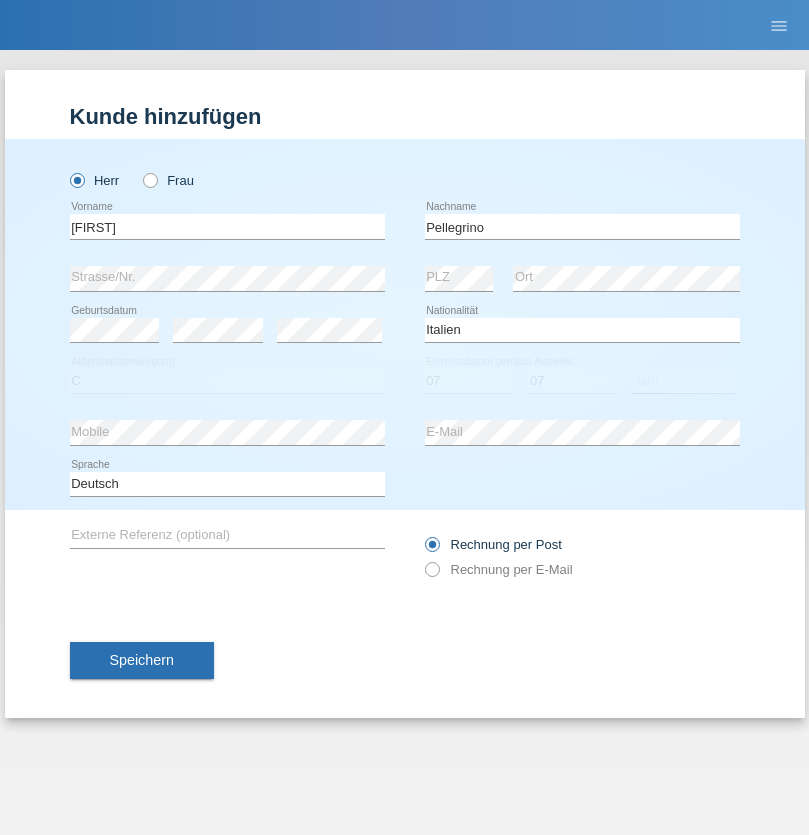 select on "2021" 